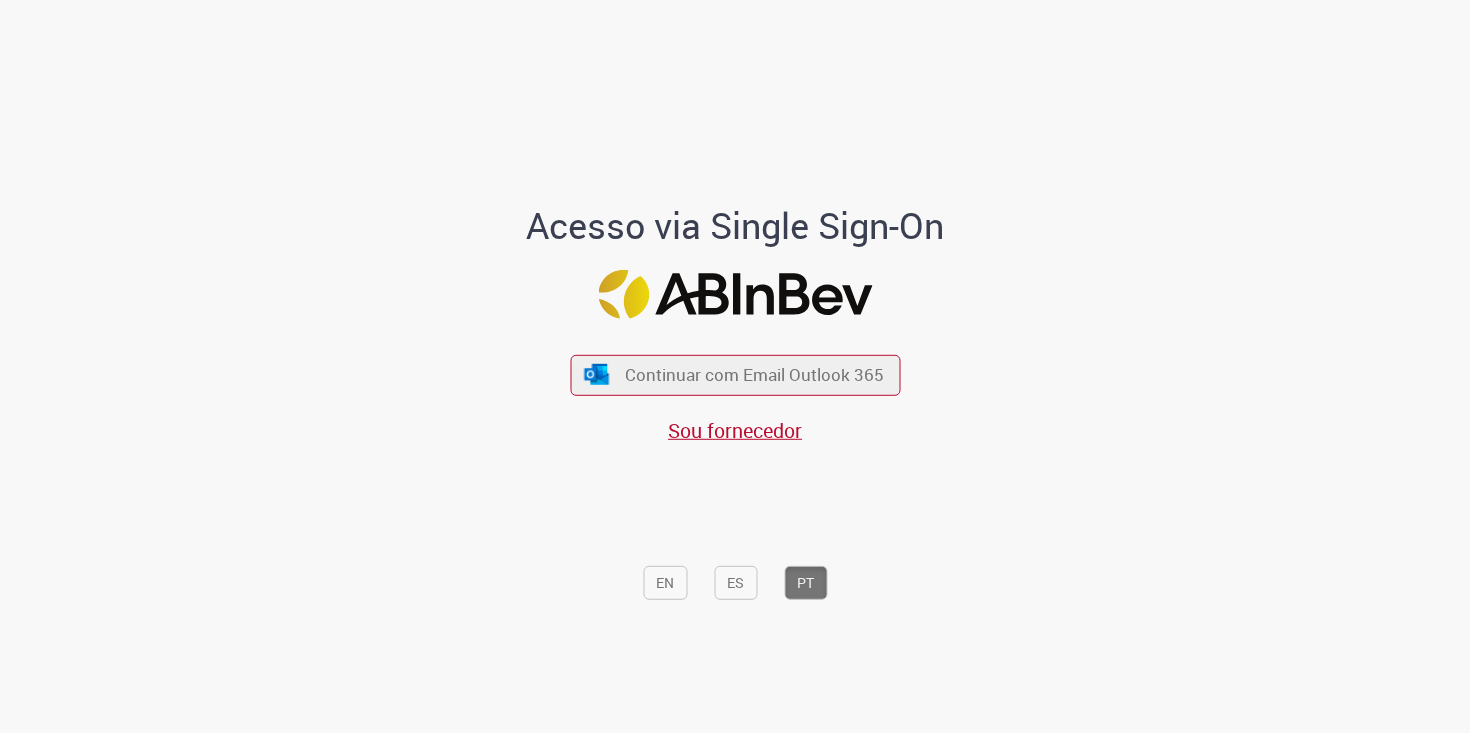 scroll, scrollTop: 0, scrollLeft: 0, axis: both 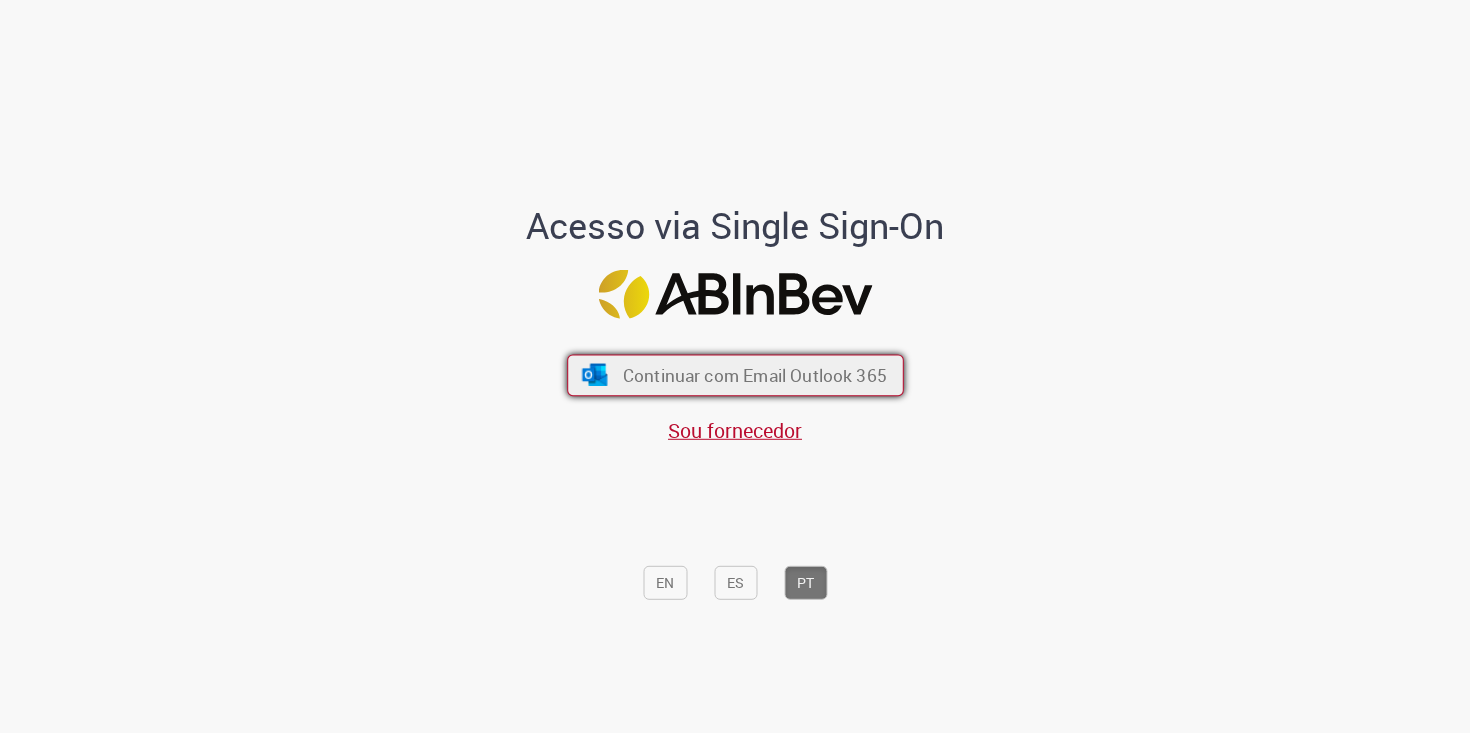 click on "Continuar com Email Outlook 365" at bounding box center (754, 374) 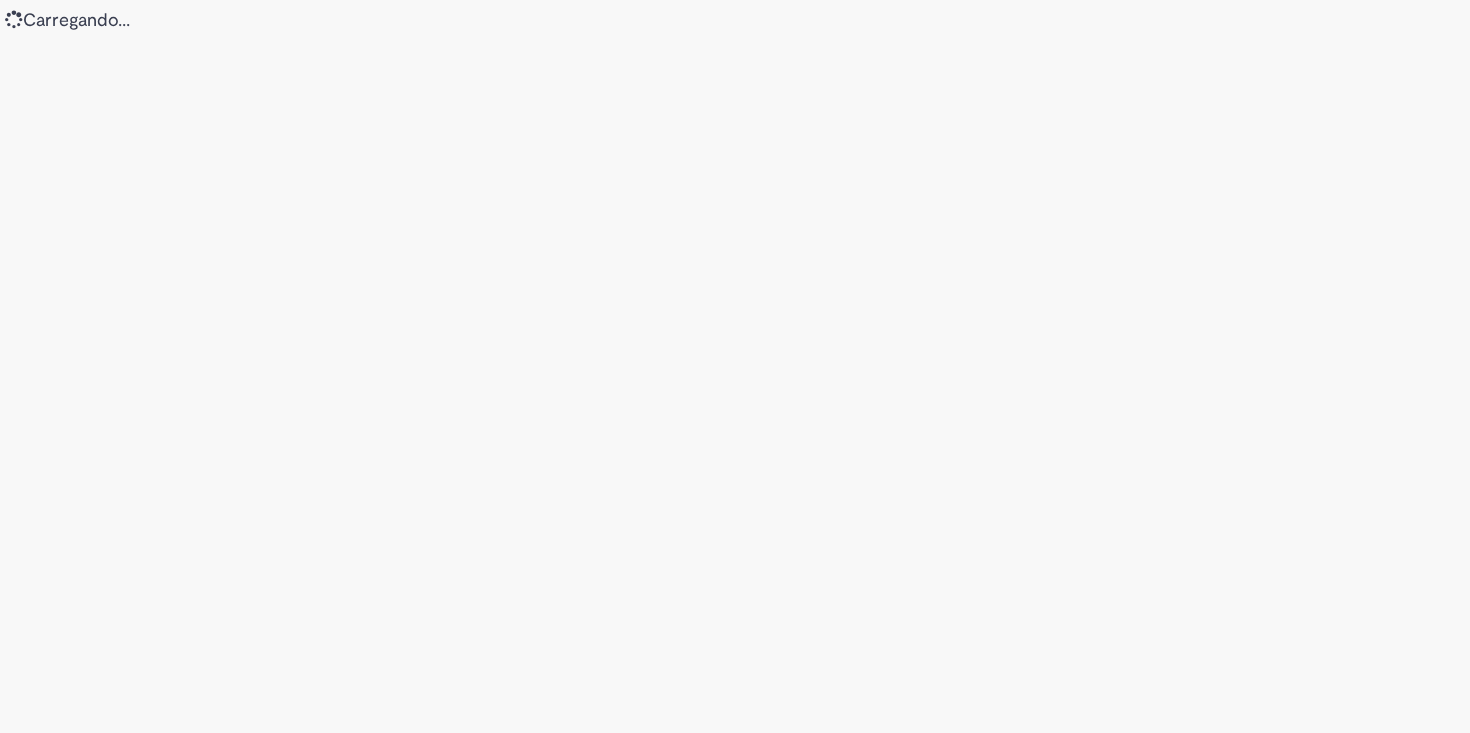 scroll, scrollTop: 0, scrollLeft: 0, axis: both 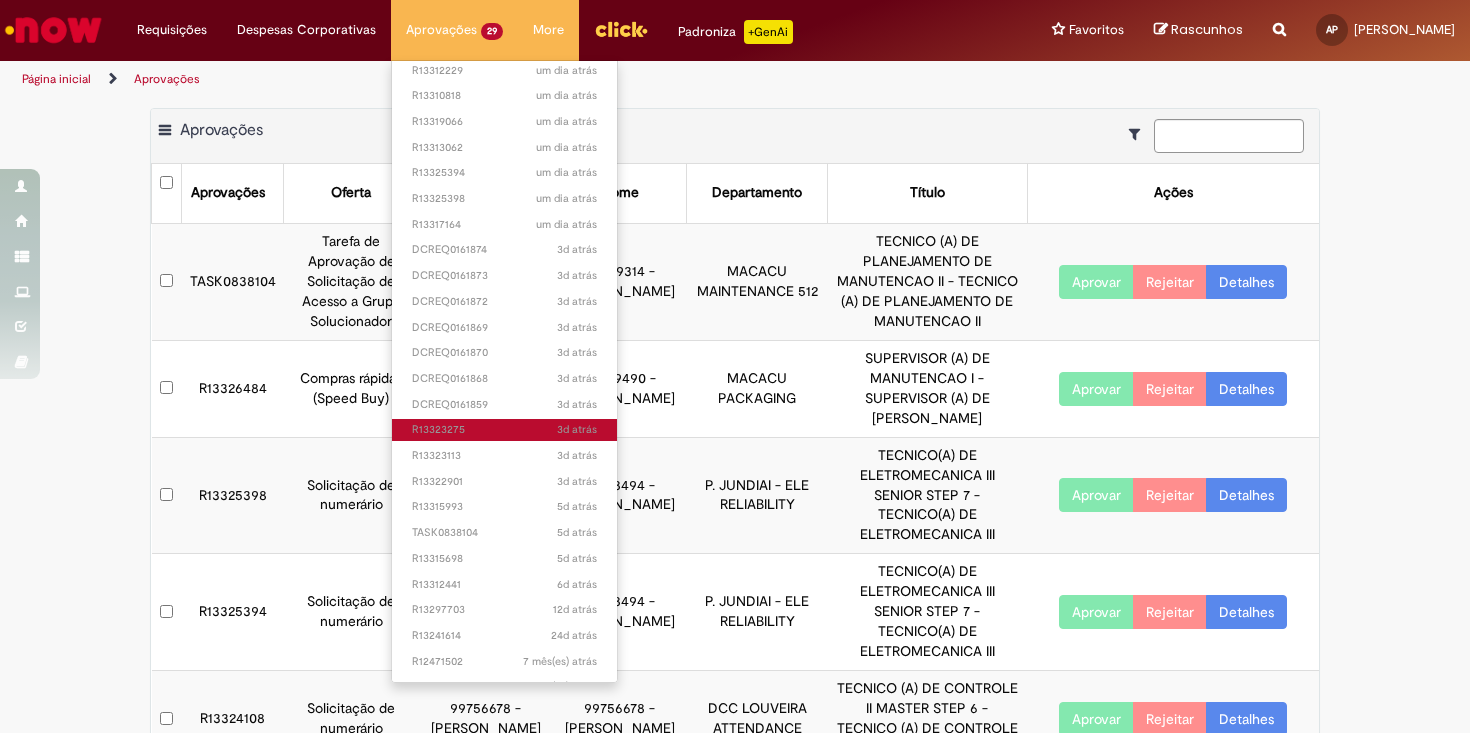 click on "3d atrás 3 dias atrás  R13323275" at bounding box center [504, 430] 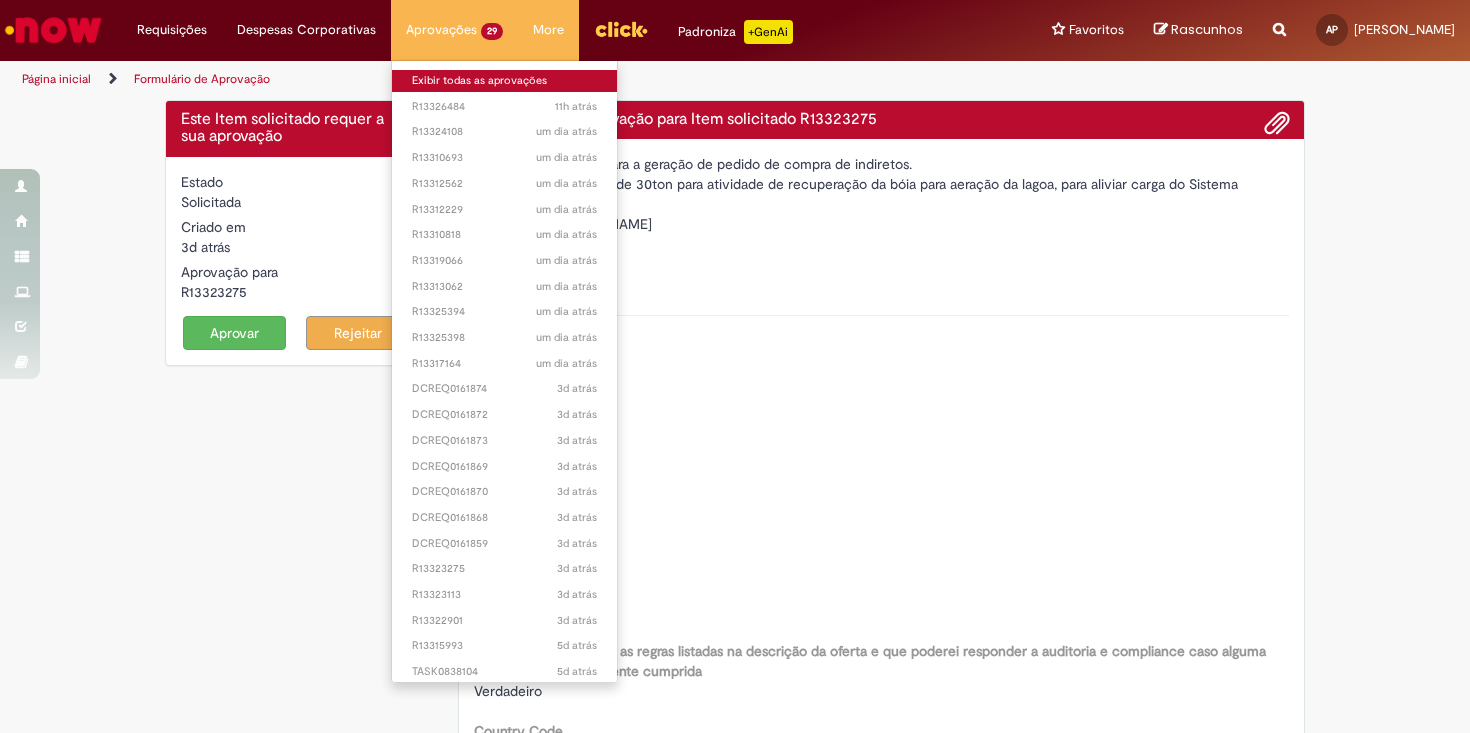 click on "Exibir todas as aprovações" at bounding box center (504, 81) 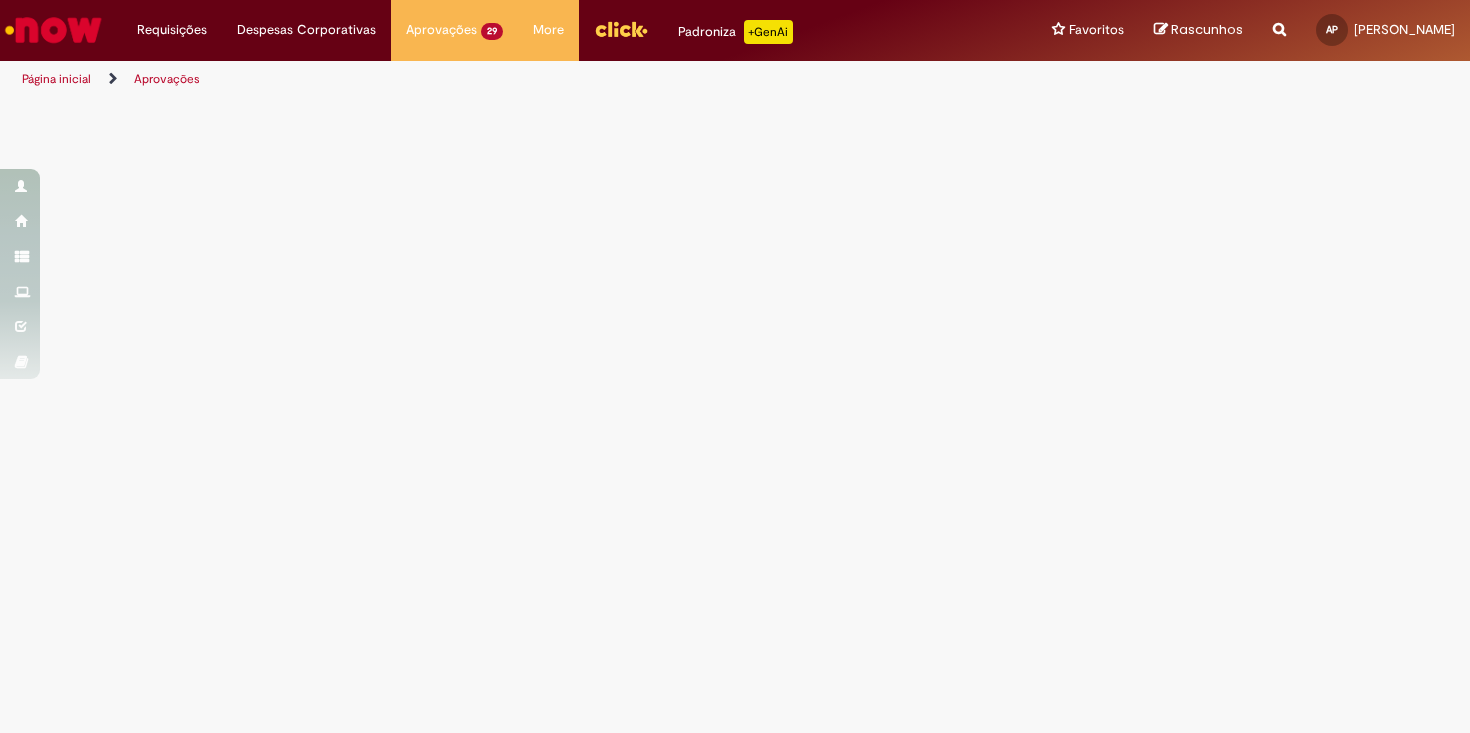 click on "Página inicial
Aprovações" at bounding box center (490, 79) 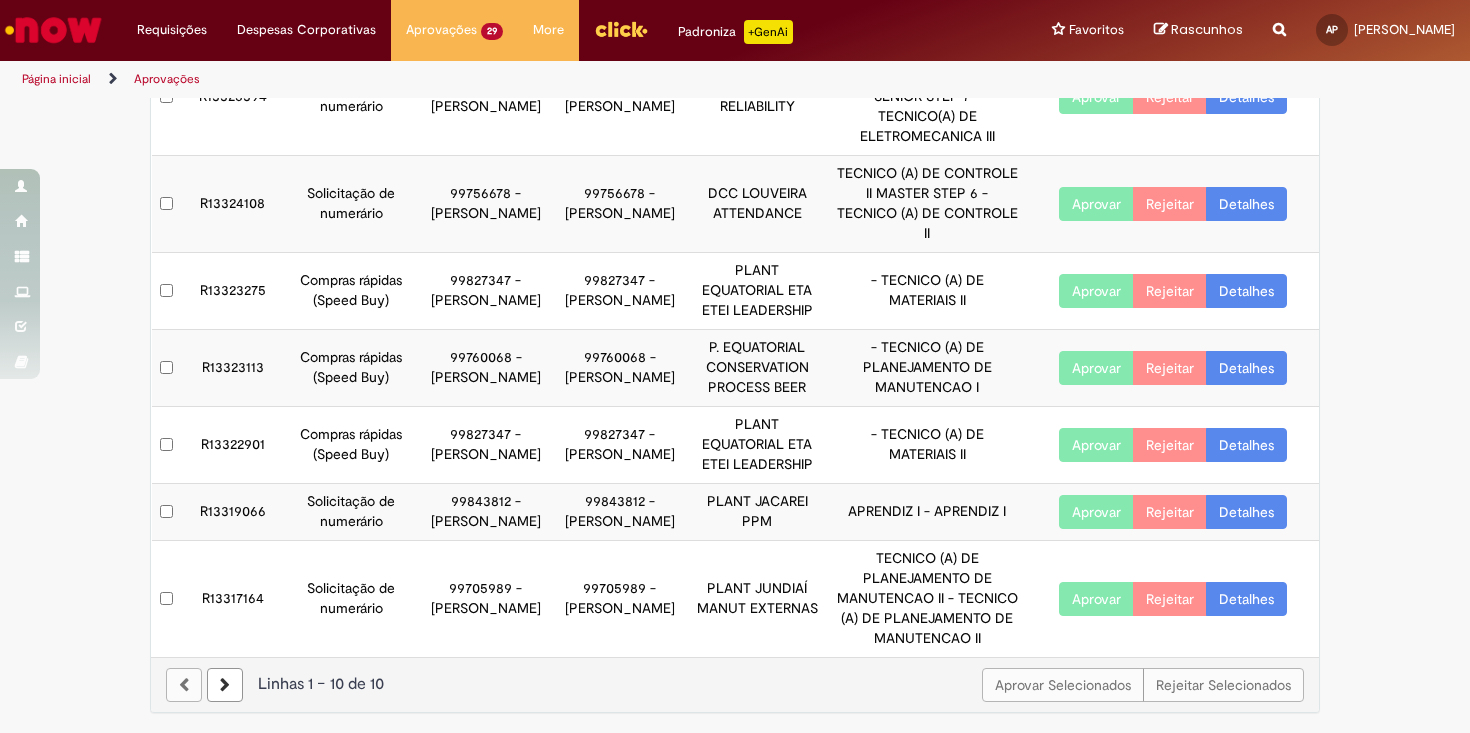 scroll, scrollTop: 575, scrollLeft: 0, axis: vertical 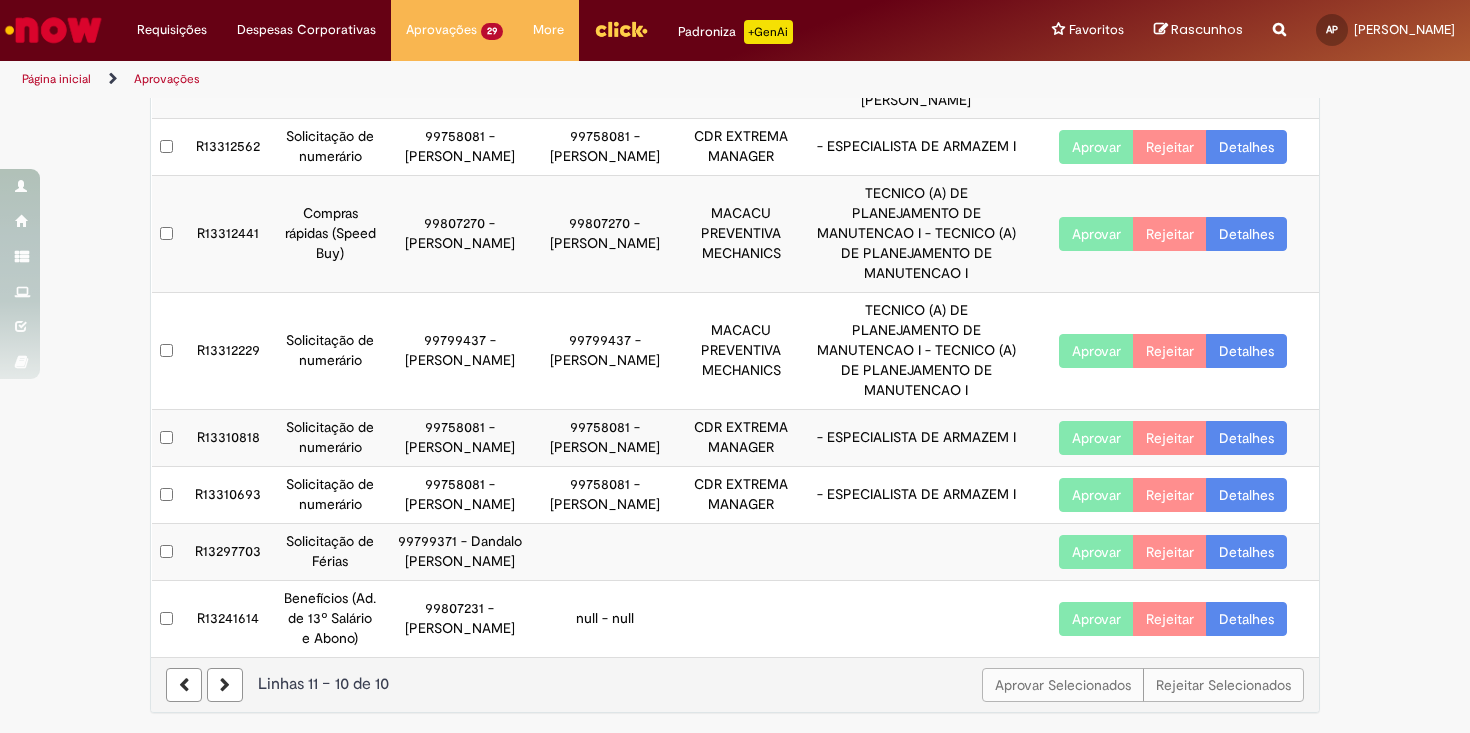 click at bounding box center [225, 685] 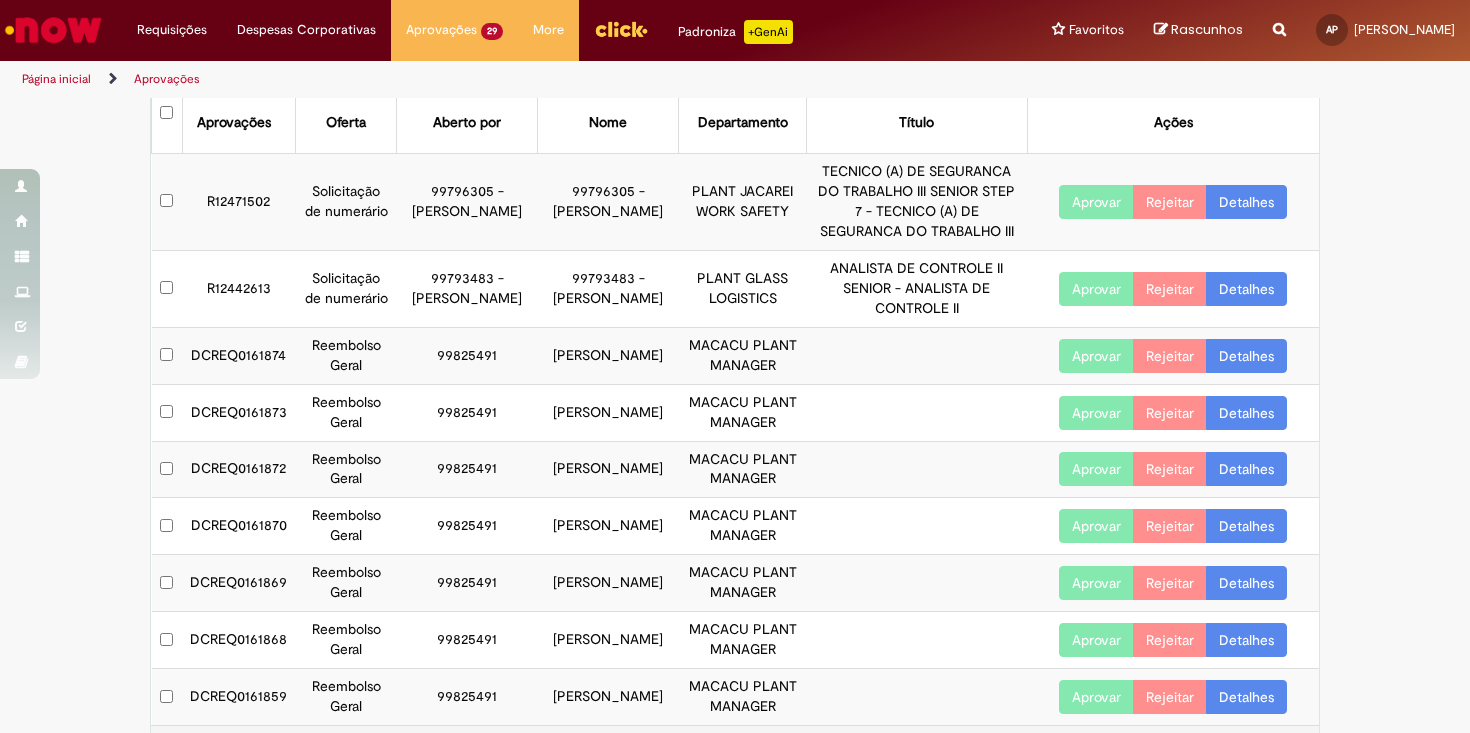 scroll, scrollTop: 138, scrollLeft: 0, axis: vertical 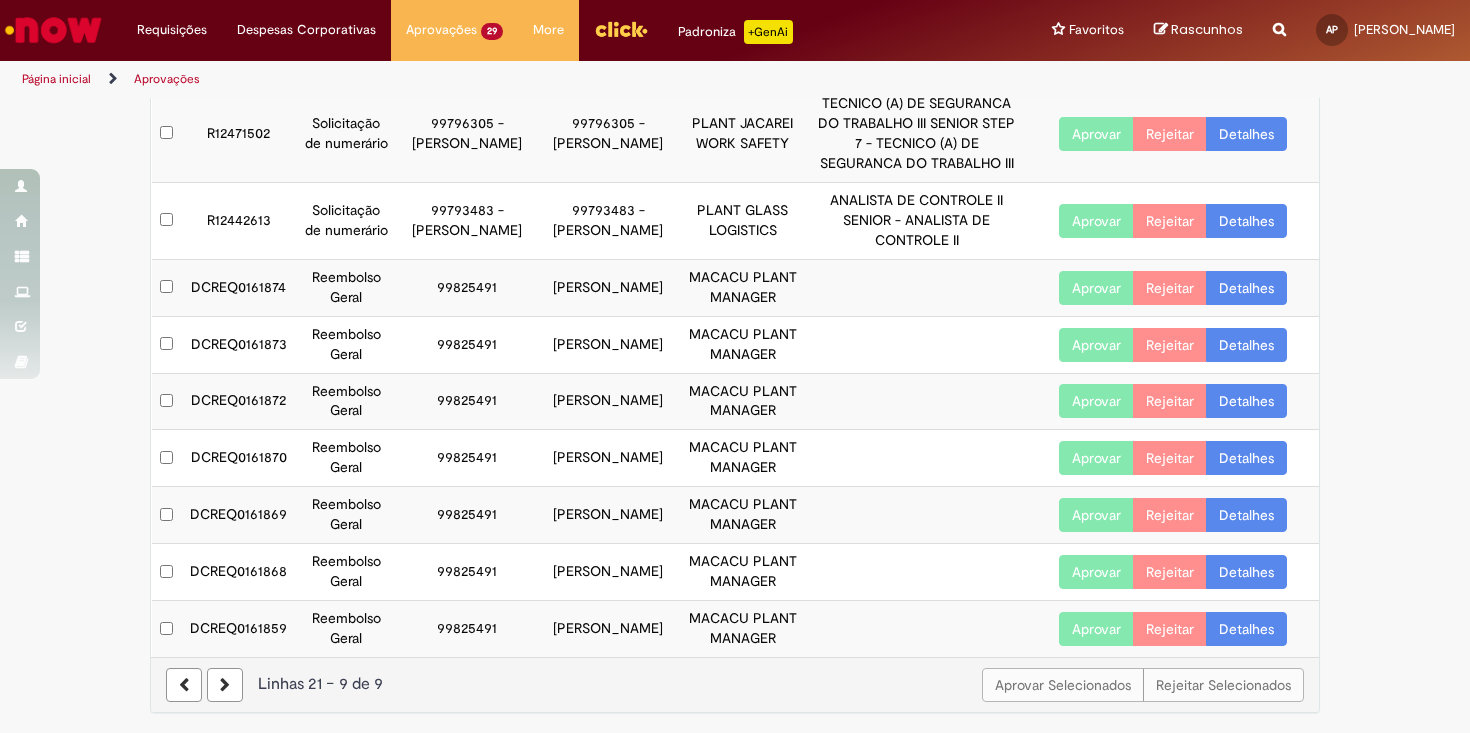 click on "Detalhes" at bounding box center [1246, 629] 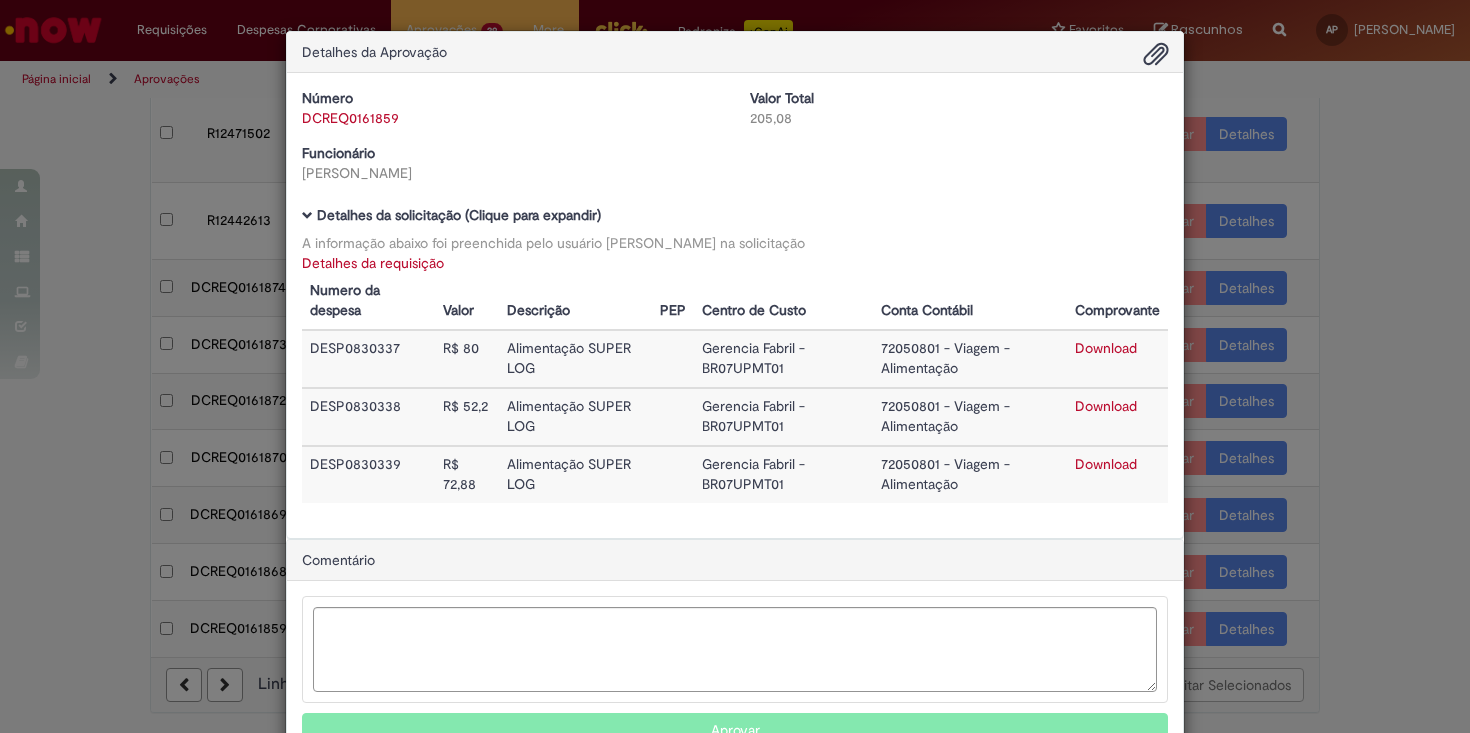 click on "Detalhes da Aprovação
Número
DCREQ0161859
Valor Total
205,08
Funcionário
Matheus Rios
Baixar arquivos da requisição
Detalhes da solicitação (Clique para expandir)
A informação abaixo foi preenchida pelo usuário Matheus Rios na solicitação
Detalhes da requisição
Numero da despesa
Valor
Descrição
PEP
Centro de Custo
Conta Contábil
Comprovante
DESP0830337
R$ 80
Alimentação SUPER LOG
Gerencia Fabril - BR07UPMT01
72050801 -  Viagem  -  Alimentação
Download
DESP0830338
R$ 52,2
Alimentação SUPER LOG
Gerencia Fabril - BR07UPMT01" at bounding box center (735, 366) 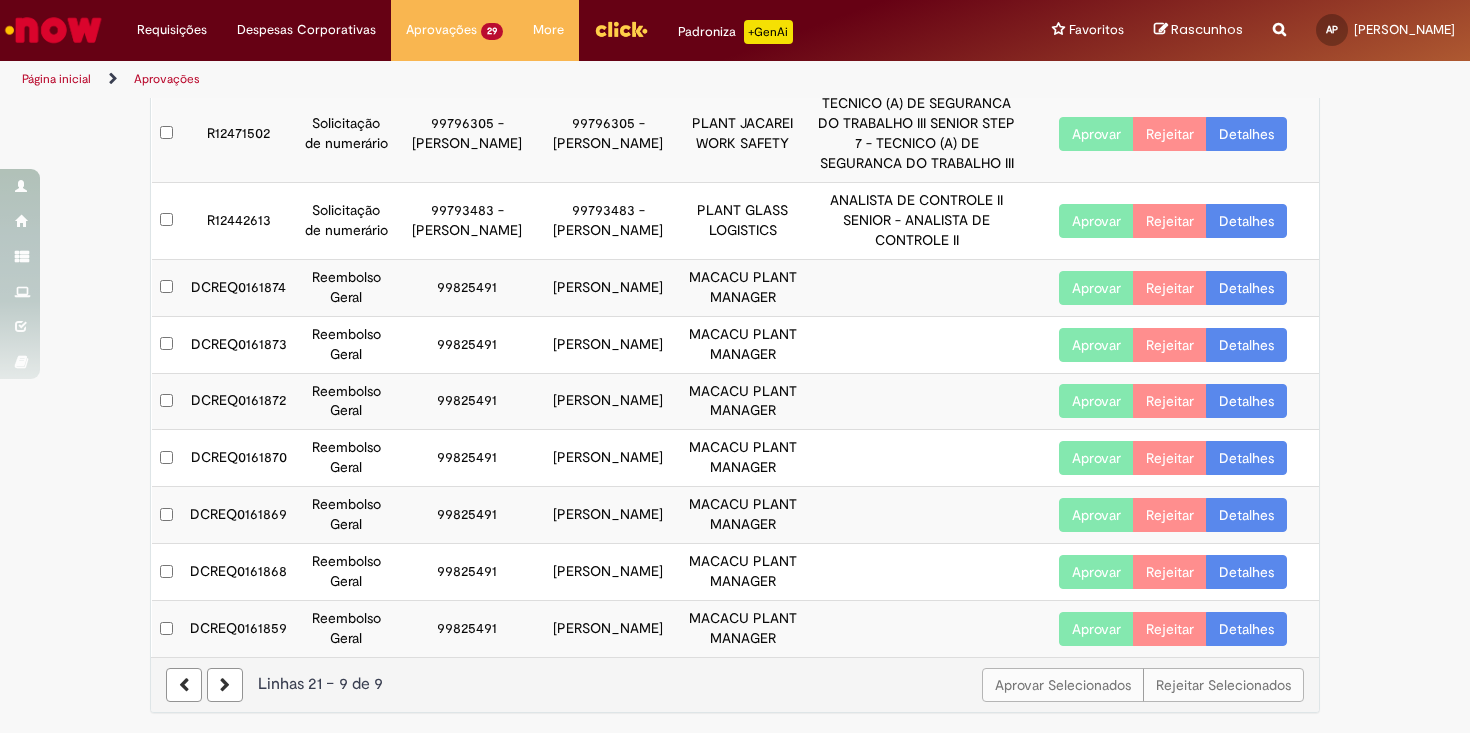 click on "Aprovar" at bounding box center [1096, 629] 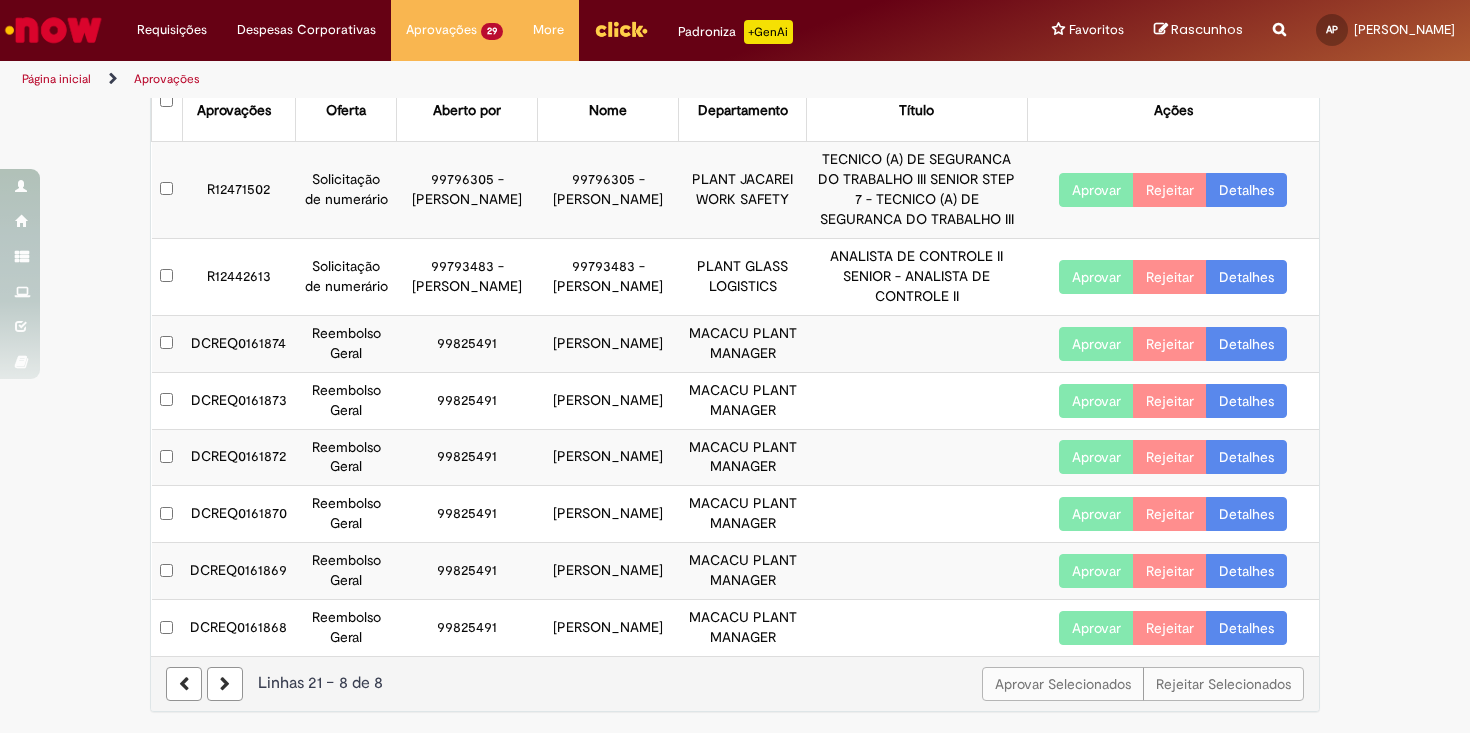 scroll, scrollTop: 81, scrollLeft: 0, axis: vertical 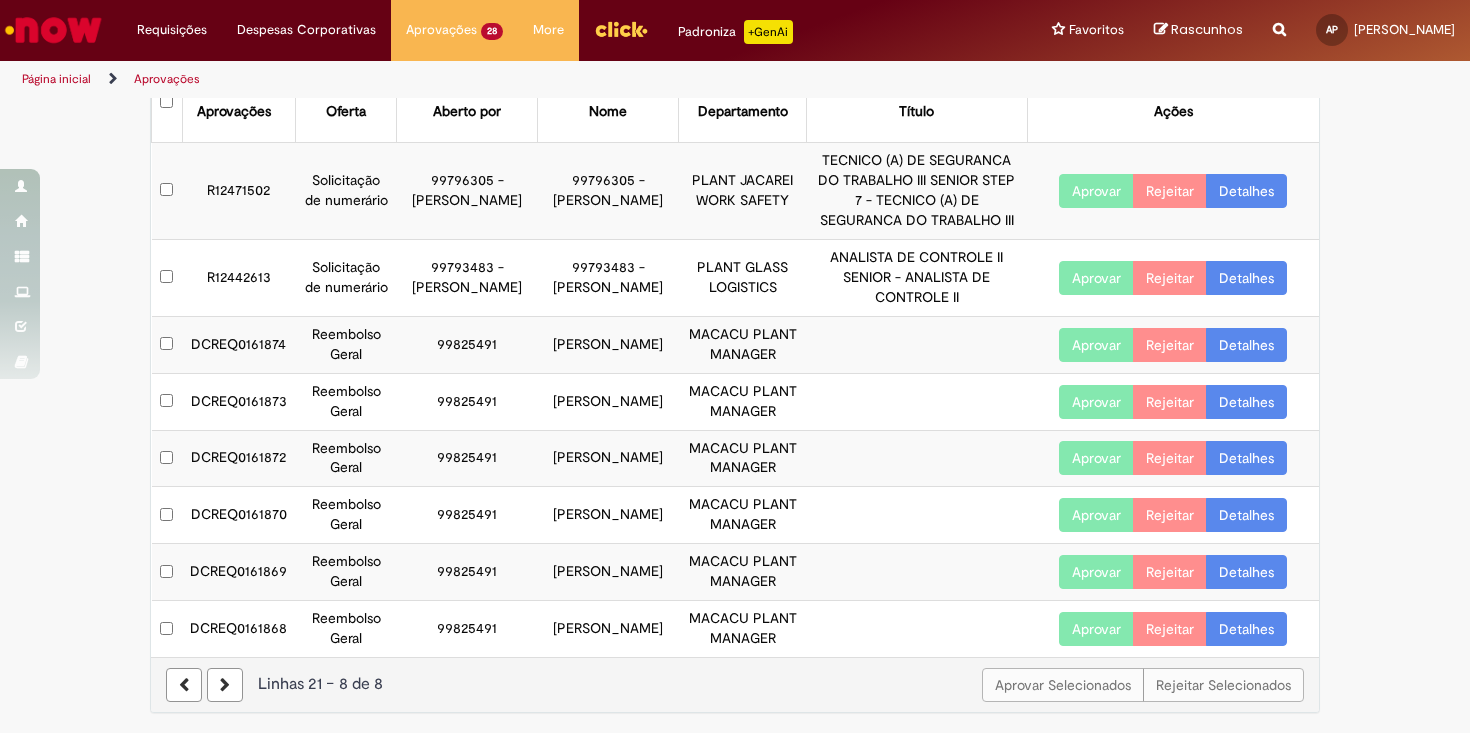 click on "Detalhes" at bounding box center [1246, 629] 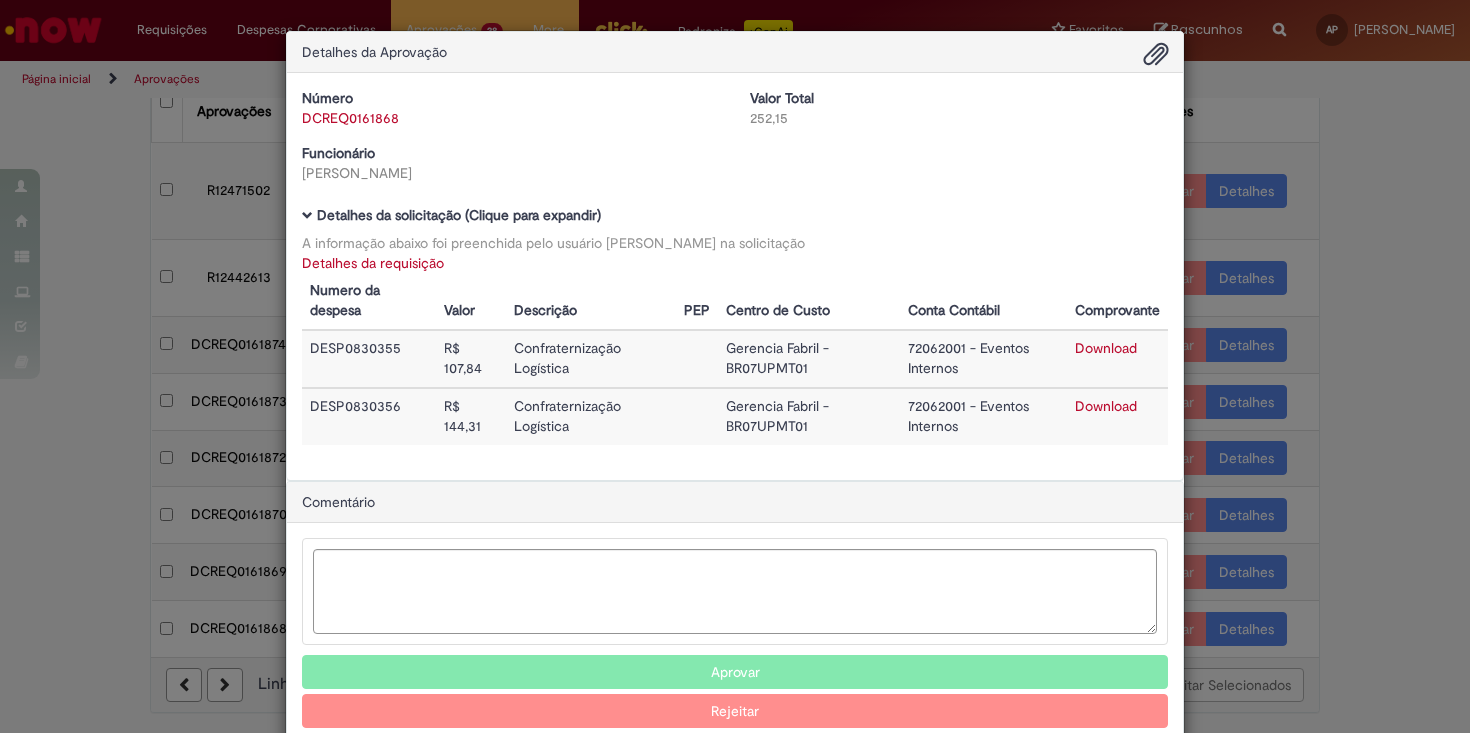 click on "Detalhes da Aprovação
Número
DCREQ0161868
Valor Total
252,15
Funcionário
Matheus Rios
Baixar arquivos da requisição
Detalhes da solicitação (Clique para expandir)
A informação abaixo foi preenchida pelo usuário Matheus Rios na solicitação
Detalhes da requisição
Numero da despesa
Valor
Descrição
PEP
Centro de Custo
Conta Contábil
Comprovante
DESP0830355
R$ 107,84
Confraternização Logística
Gerencia Fabril - BR07UPMT01
72062001 -  Eventos Internos
Download
DESP0830356
R$ 144,31
Confraternização Logística" at bounding box center (735, 366) 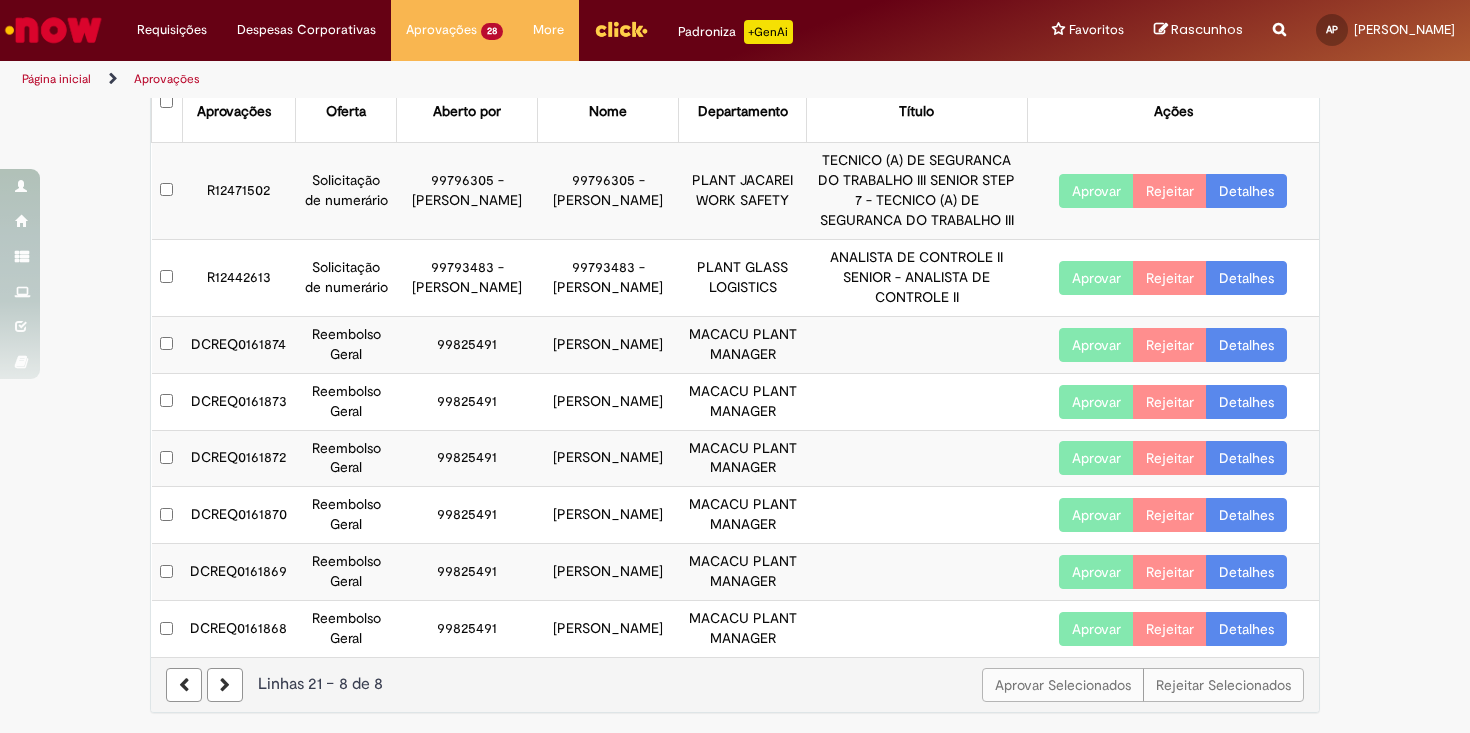 click on "Detalhes" at bounding box center (1246, 572) 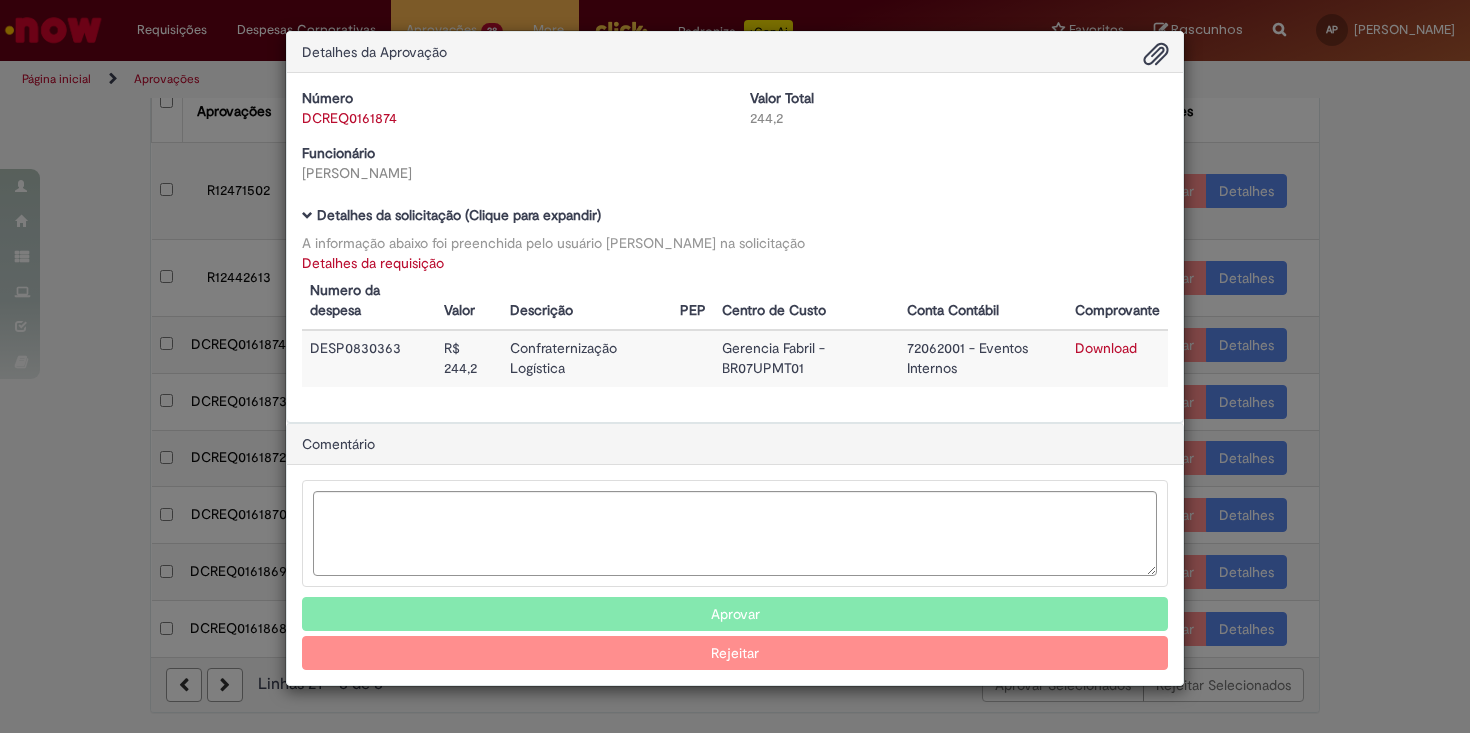 click on "Download" at bounding box center [1106, 348] 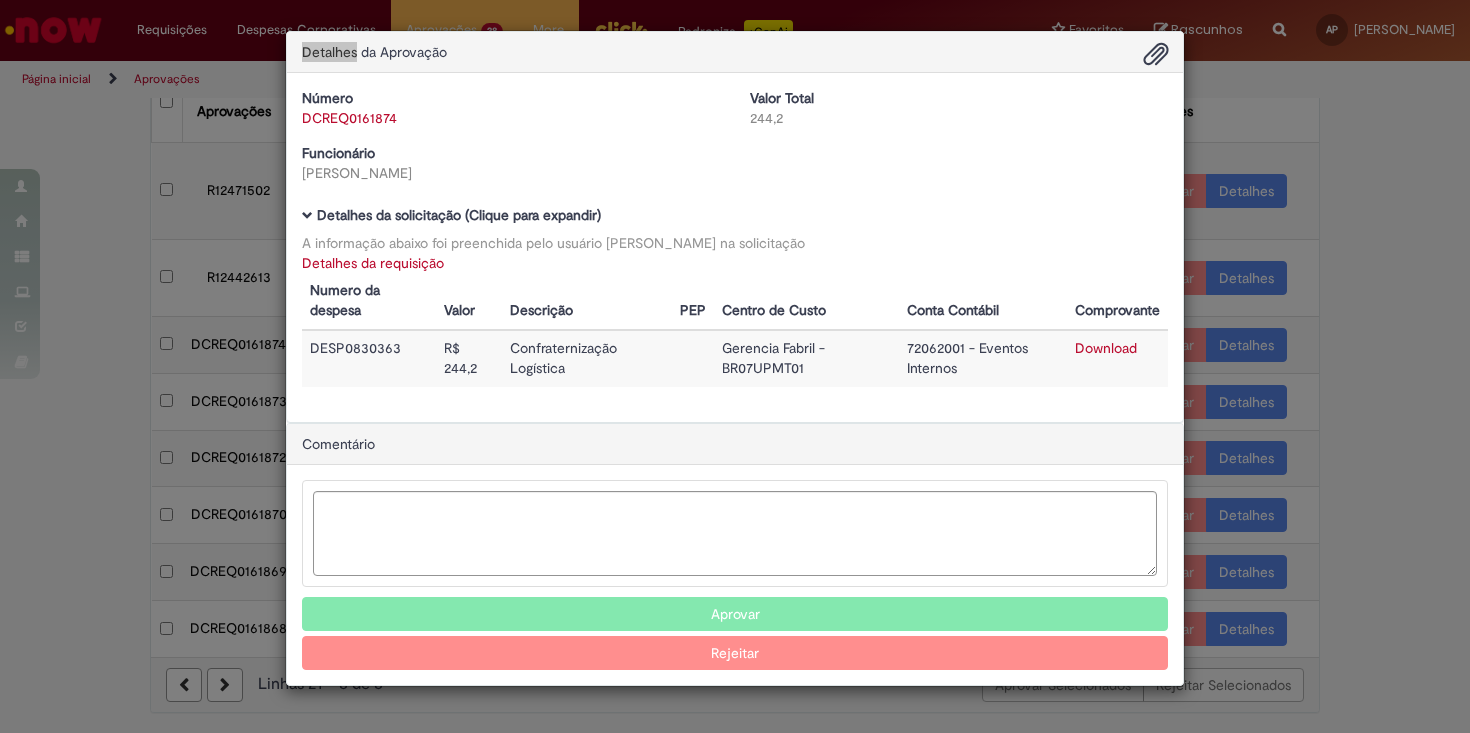 click on "Detalhes da Aprovação
Número
DCREQ0161874
Valor Total
244,2
Funcionário
Matheus Rios
Baixar arquivos da requisição
Detalhes da solicitação (Clique para expandir)
A informação abaixo foi preenchida pelo usuário Matheus Rios na solicitação
Detalhes da requisição
Numero da despesa
Valor
Descrição
PEP
Centro de Custo
Conta Contábil
Comprovante
DESP0830363
R$ 244,2
Confraternização Logística
Gerencia Fabril - BR07UPMT01
72062001 -  Eventos Internos
Download
Comentário
Aprovar   Rejeitar" at bounding box center [735, 366] 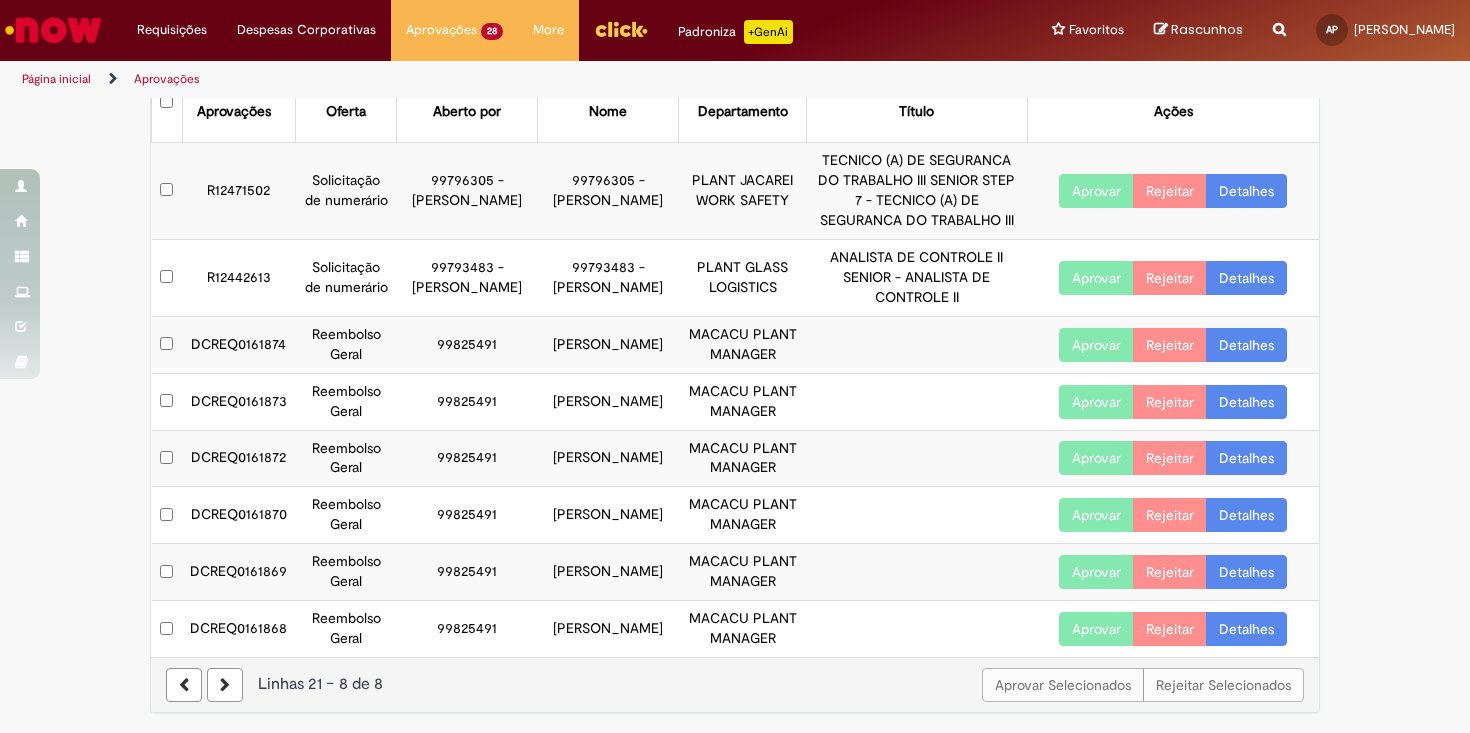 click on "Detalhes" at bounding box center [1246, 402] 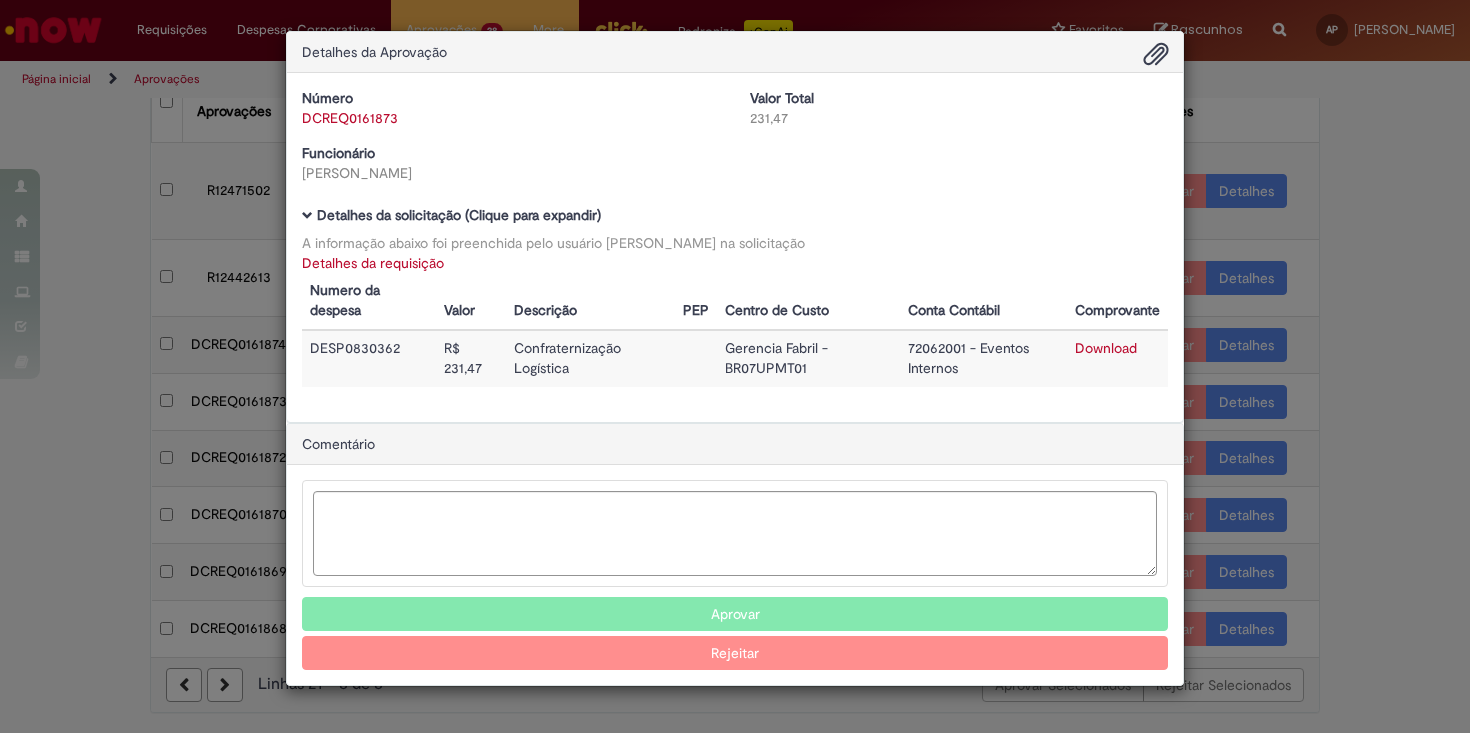 click on "Download" at bounding box center (1106, 348) 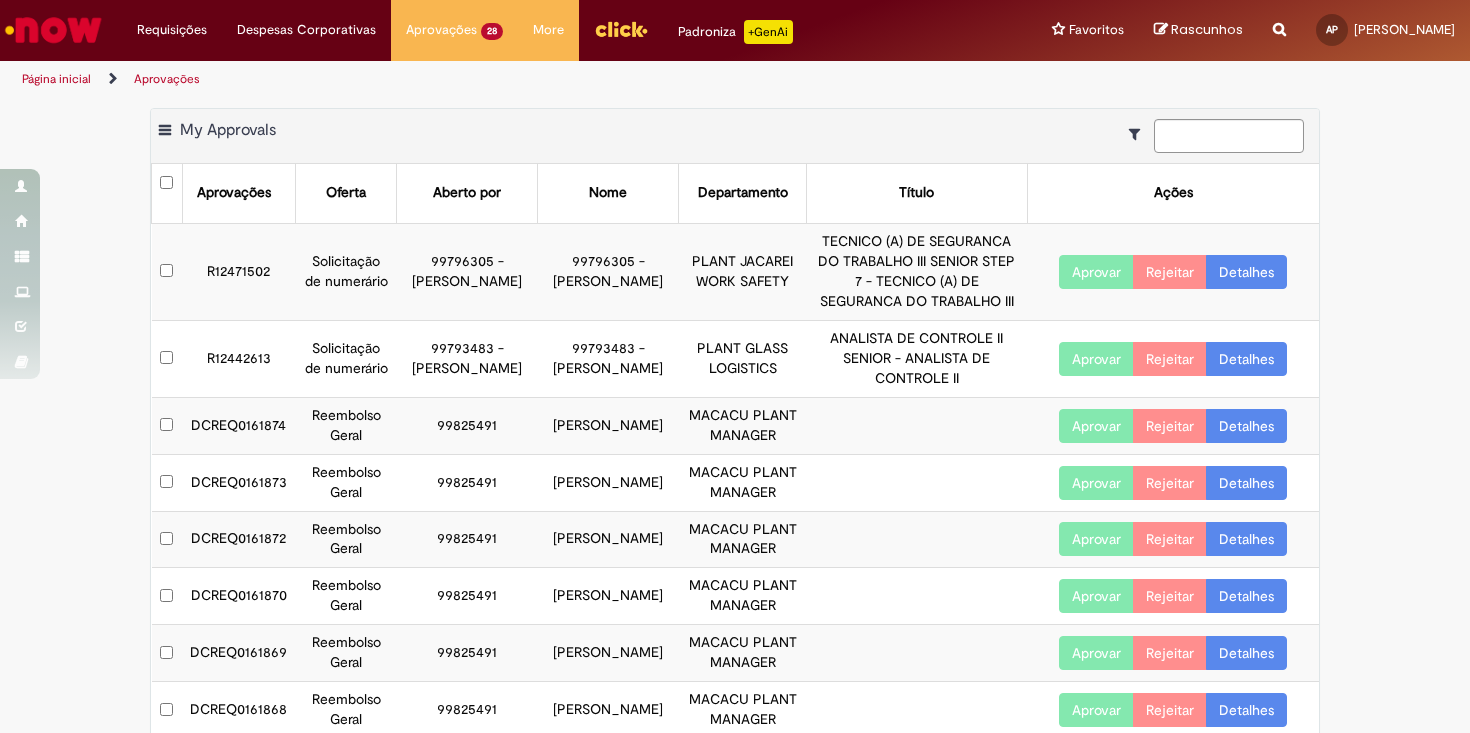 scroll, scrollTop: 81, scrollLeft: 0, axis: vertical 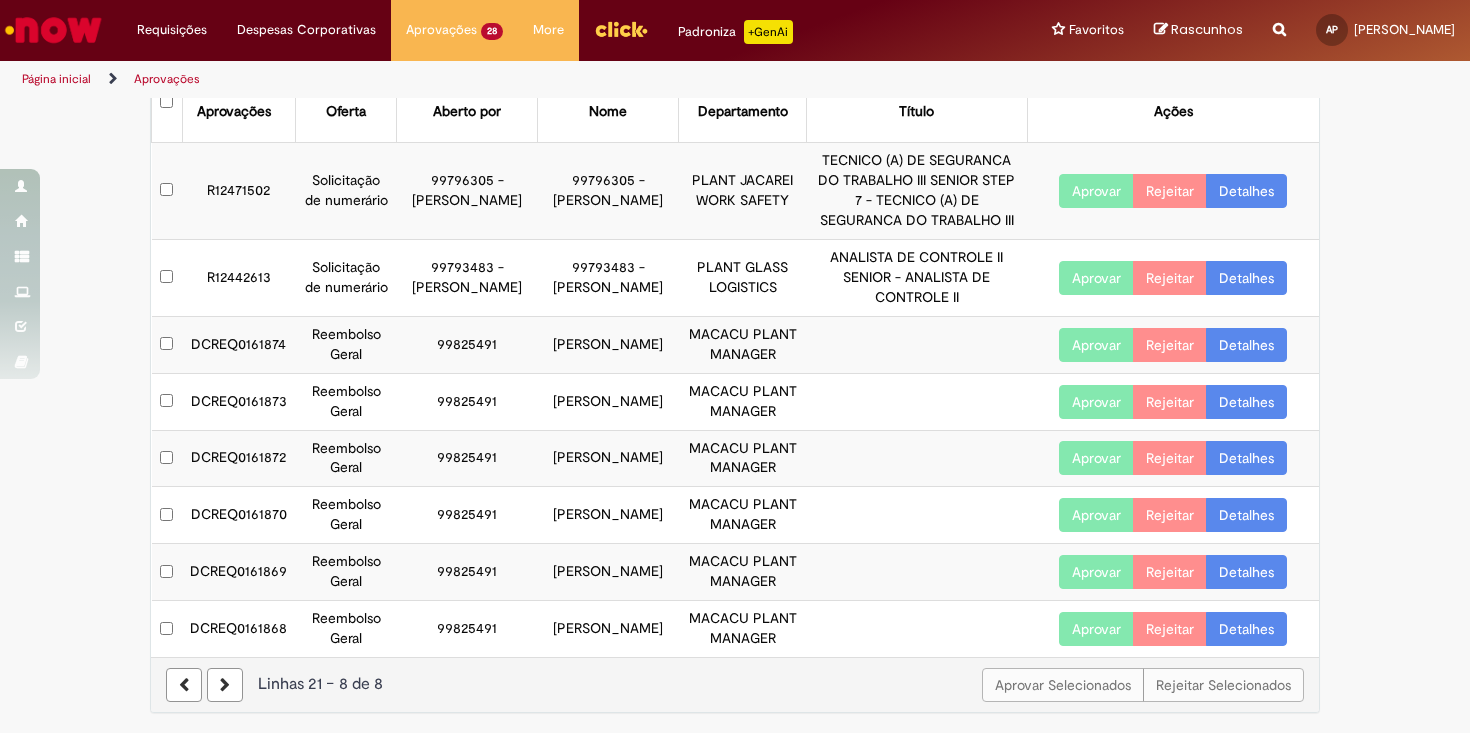 click at bounding box center [184, 685] 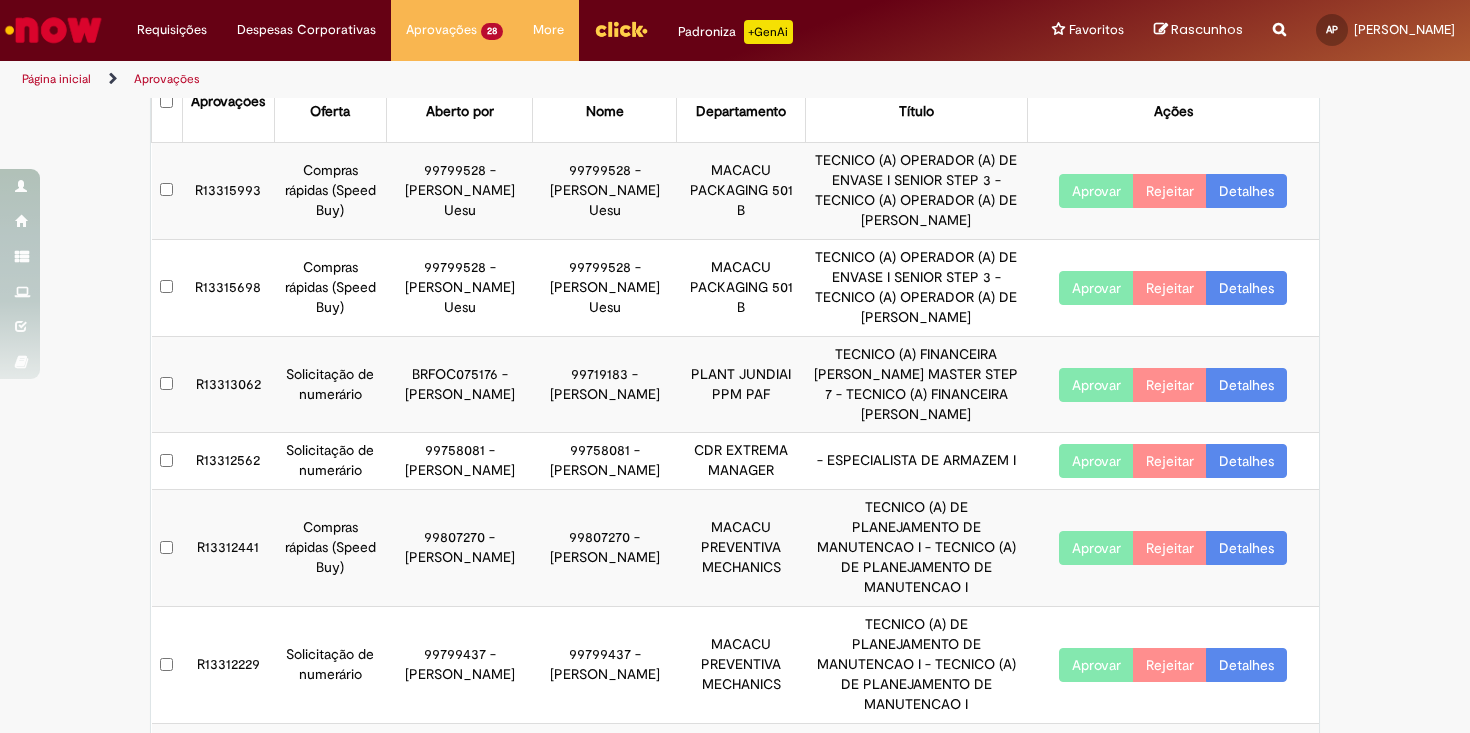 scroll, scrollTop: 395, scrollLeft: 0, axis: vertical 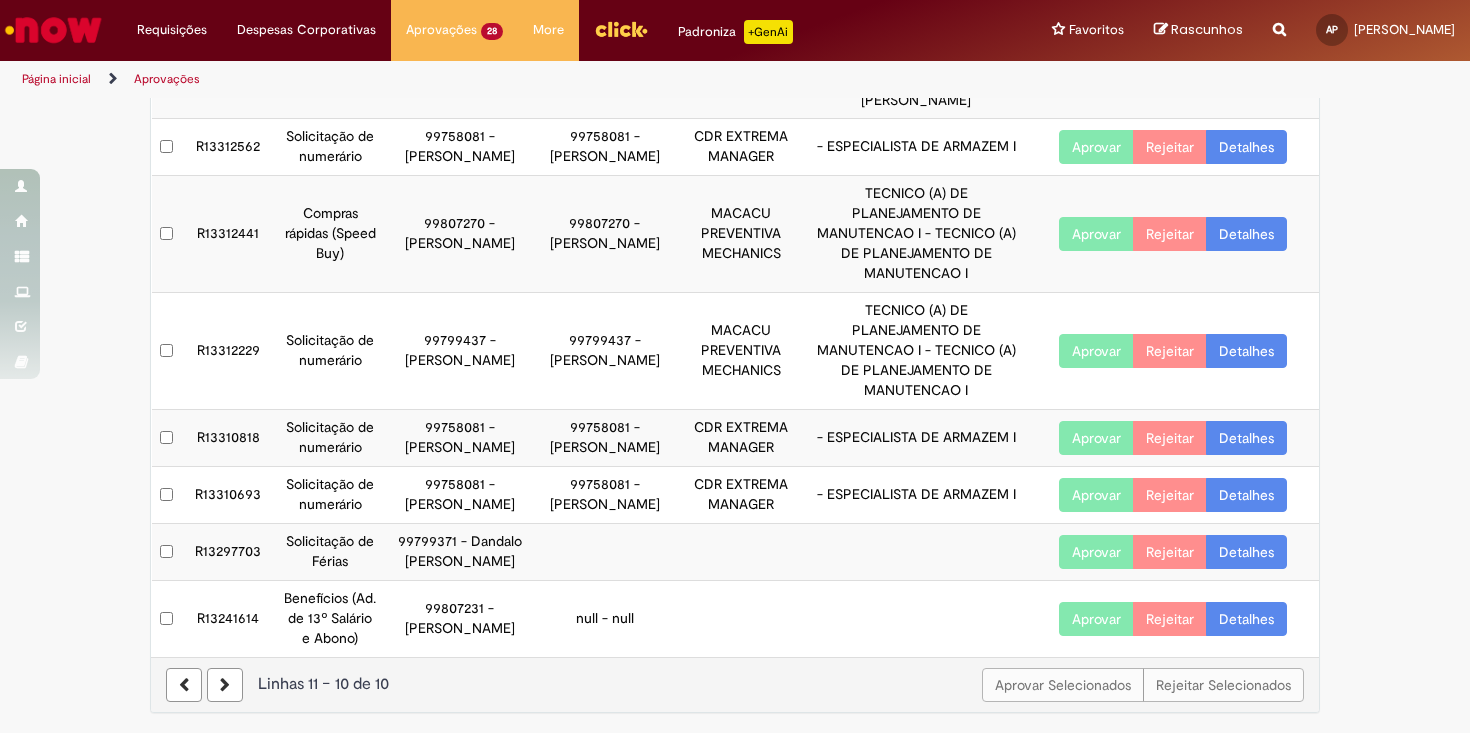 click at bounding box center (184, 685) 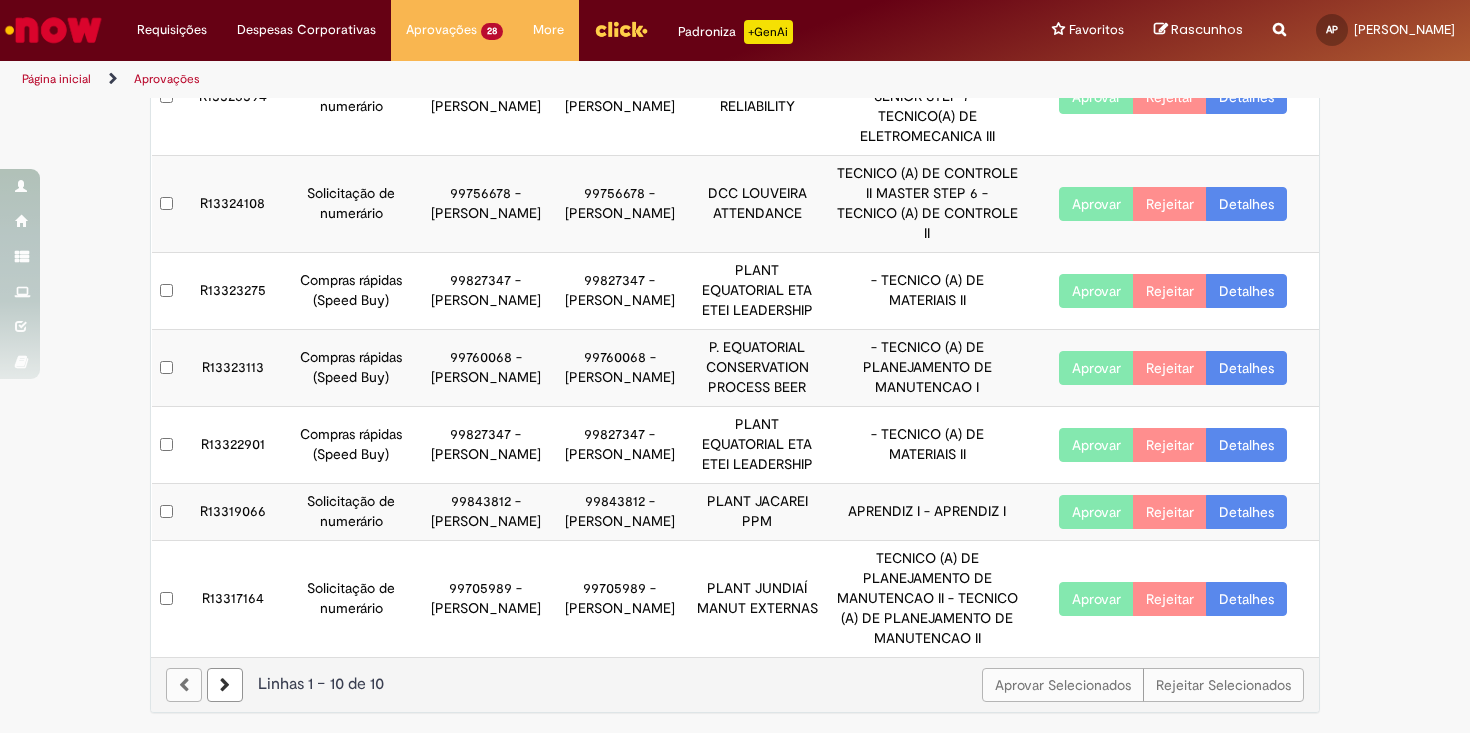 scroll, scrollTop: 575, scrollLeft: 0, axis: vertical 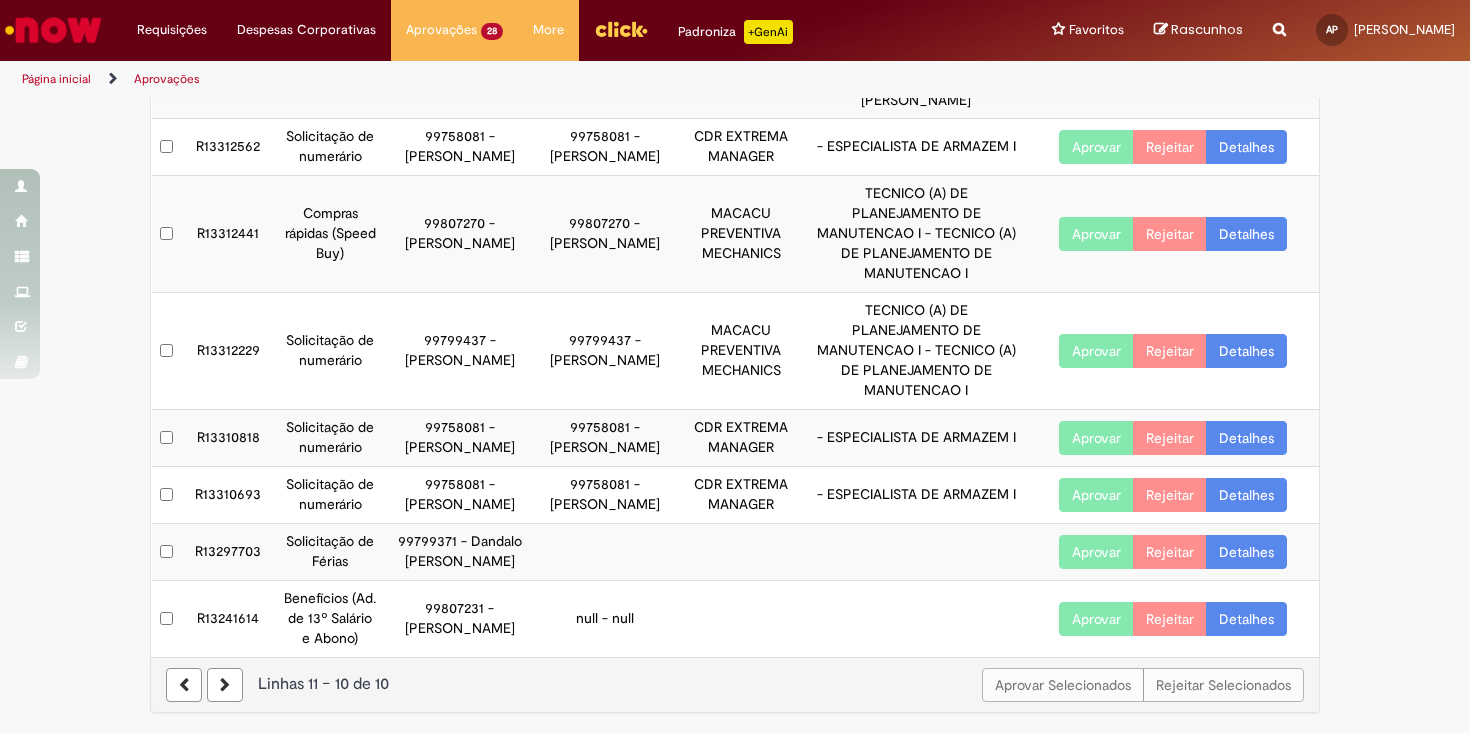 click at bounding box center (184, 685) 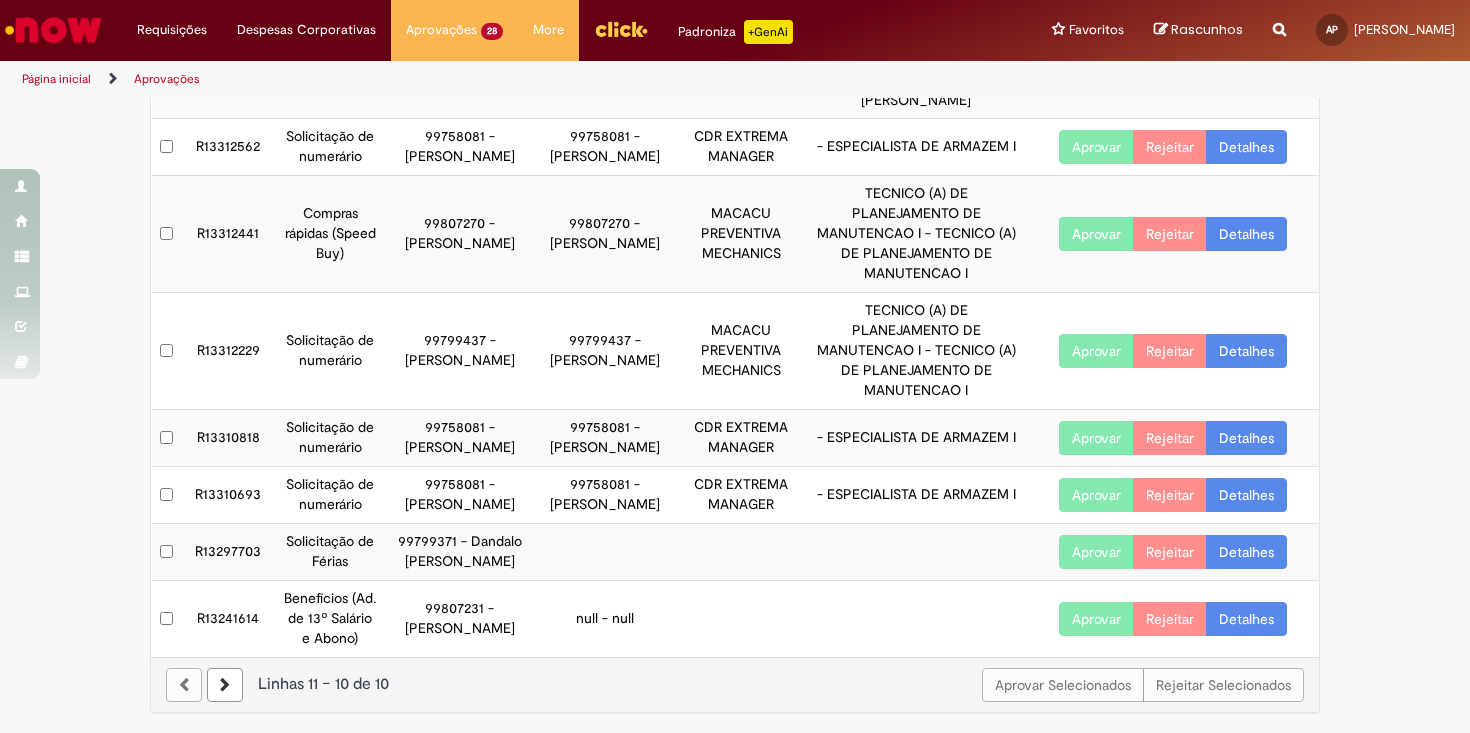 click at bounding box center [225, 685] 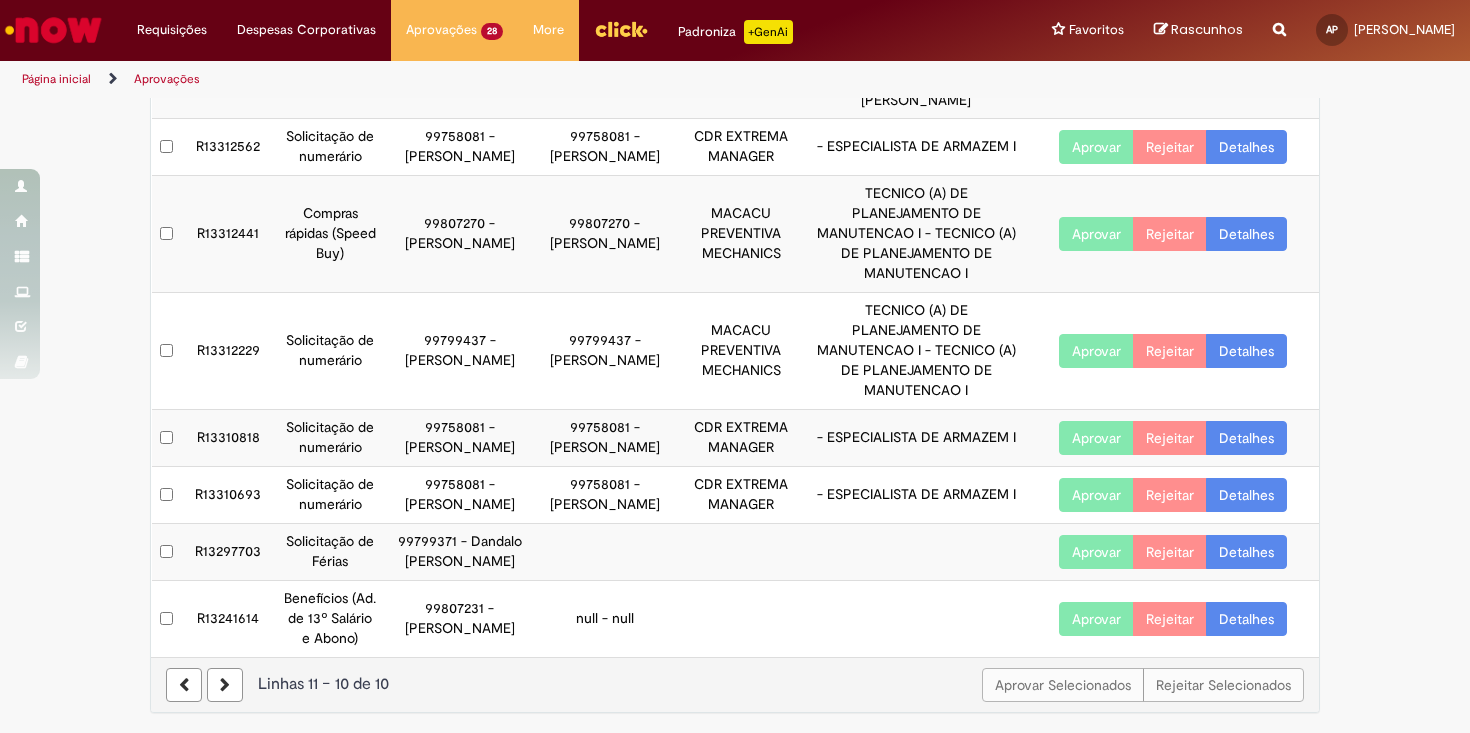scroll, scrollTop: 395, scrollLeft: 0, axis: vertical 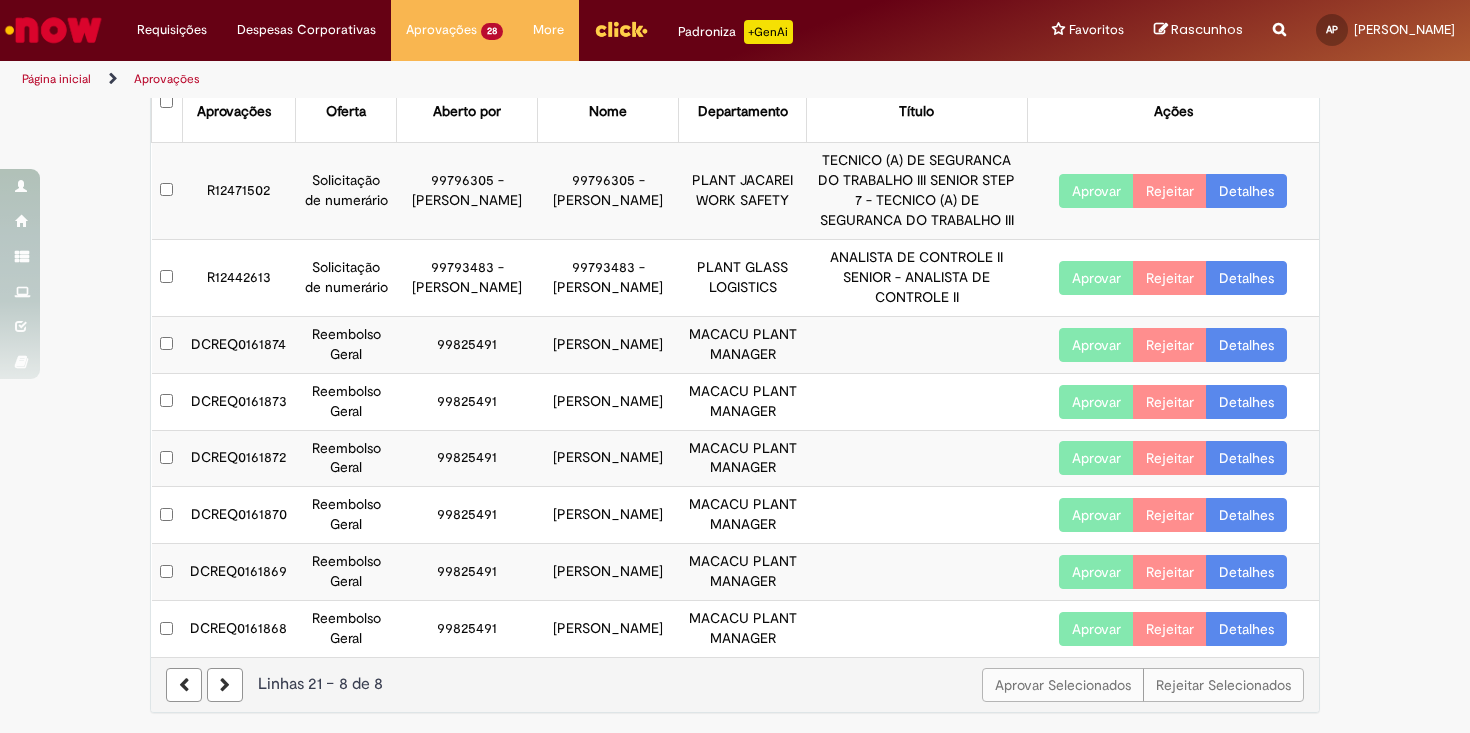 click at bounding box center [225, 685] 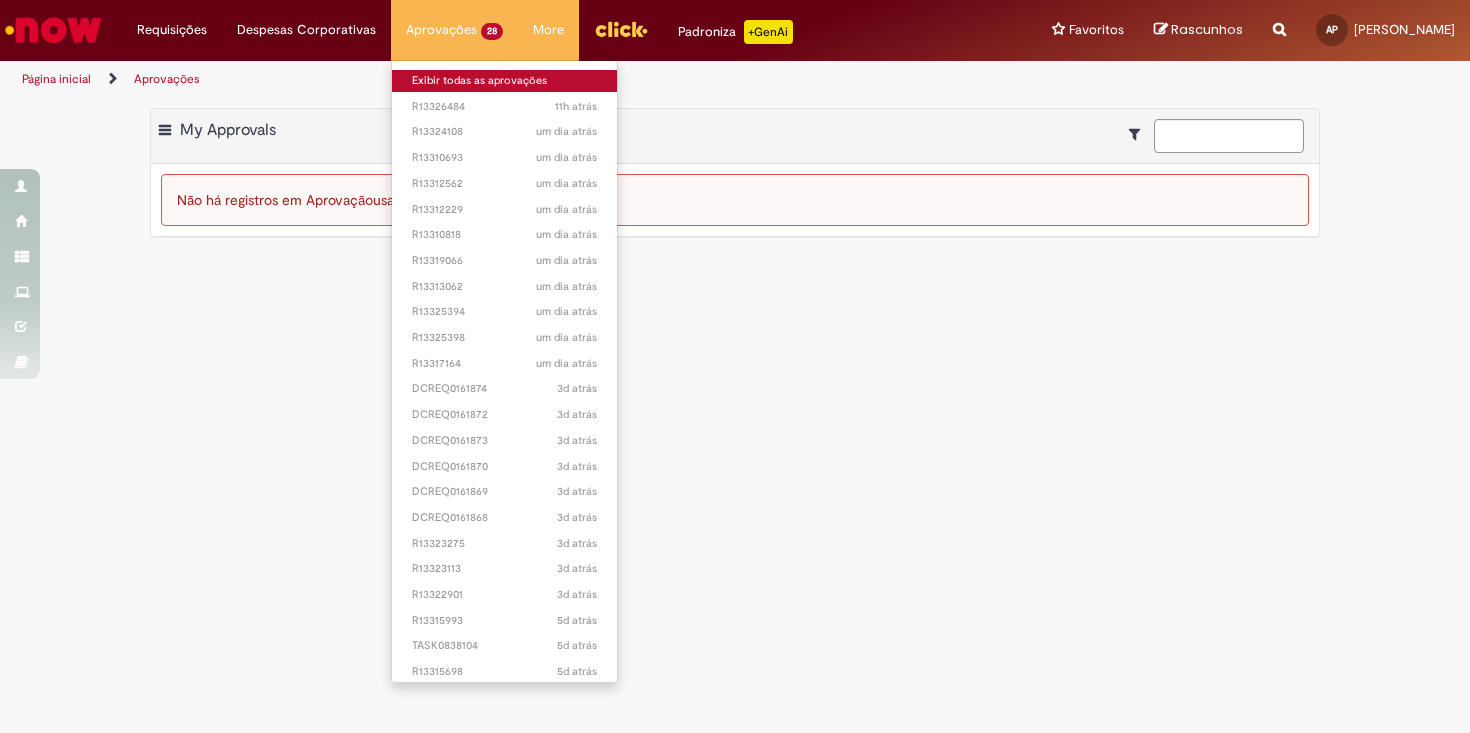 click on "Exibir todas as aprovações" at bounding box center (504, 81) 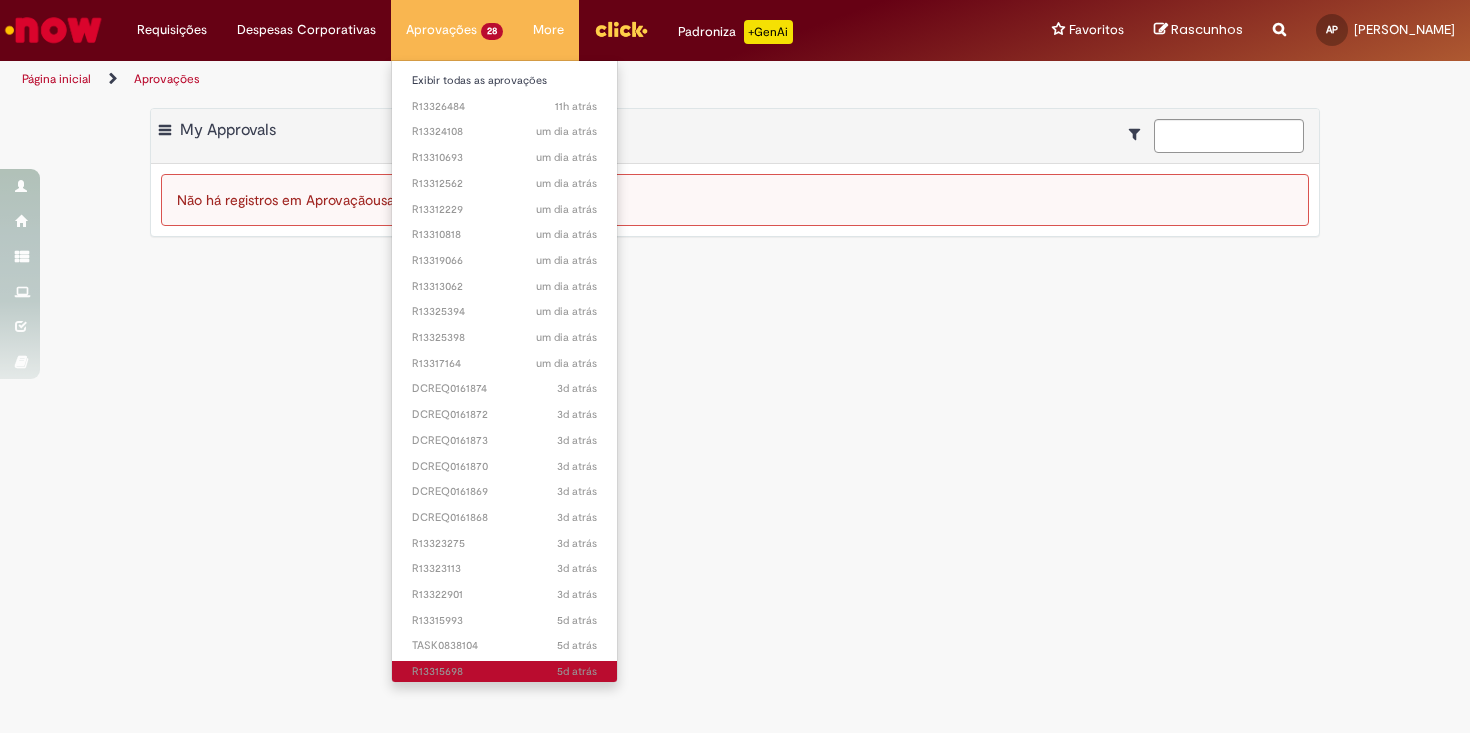 click on "5d atrás 5 dias atrás  R13315698" at bounding box center [504, 672] 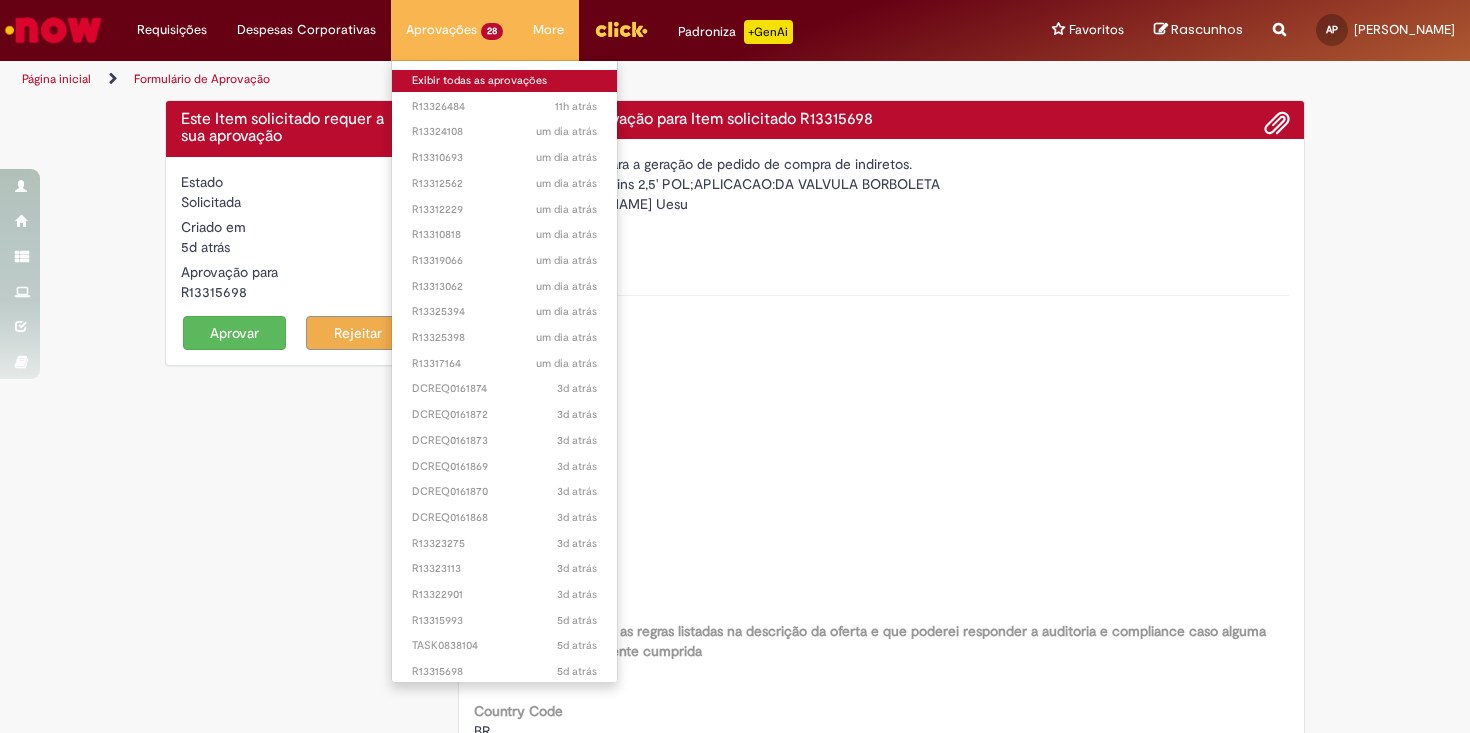 click on "Exibir todas as aprovações" at bounding box center (504, 81) 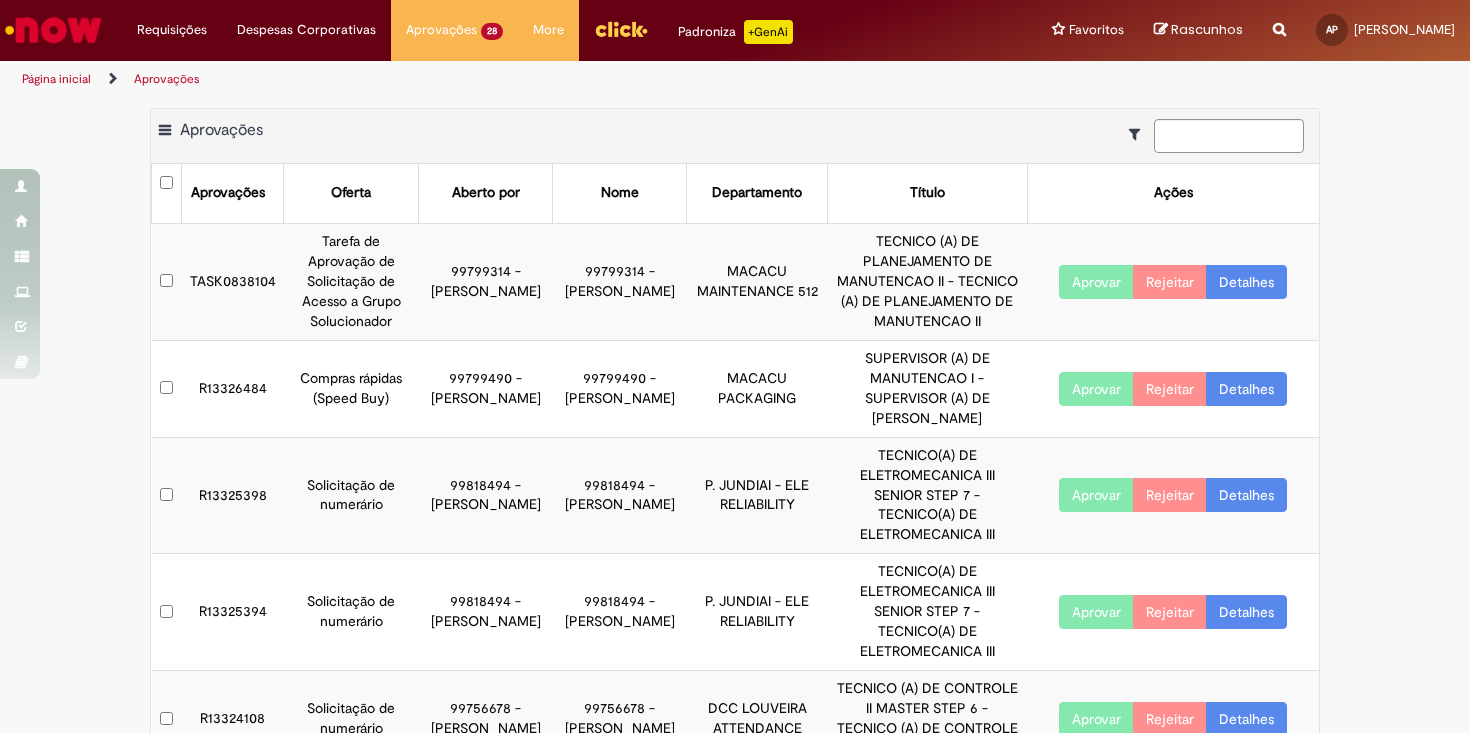 scroll, scrollTop: 575, scrollLeft: 0, axis: vertical 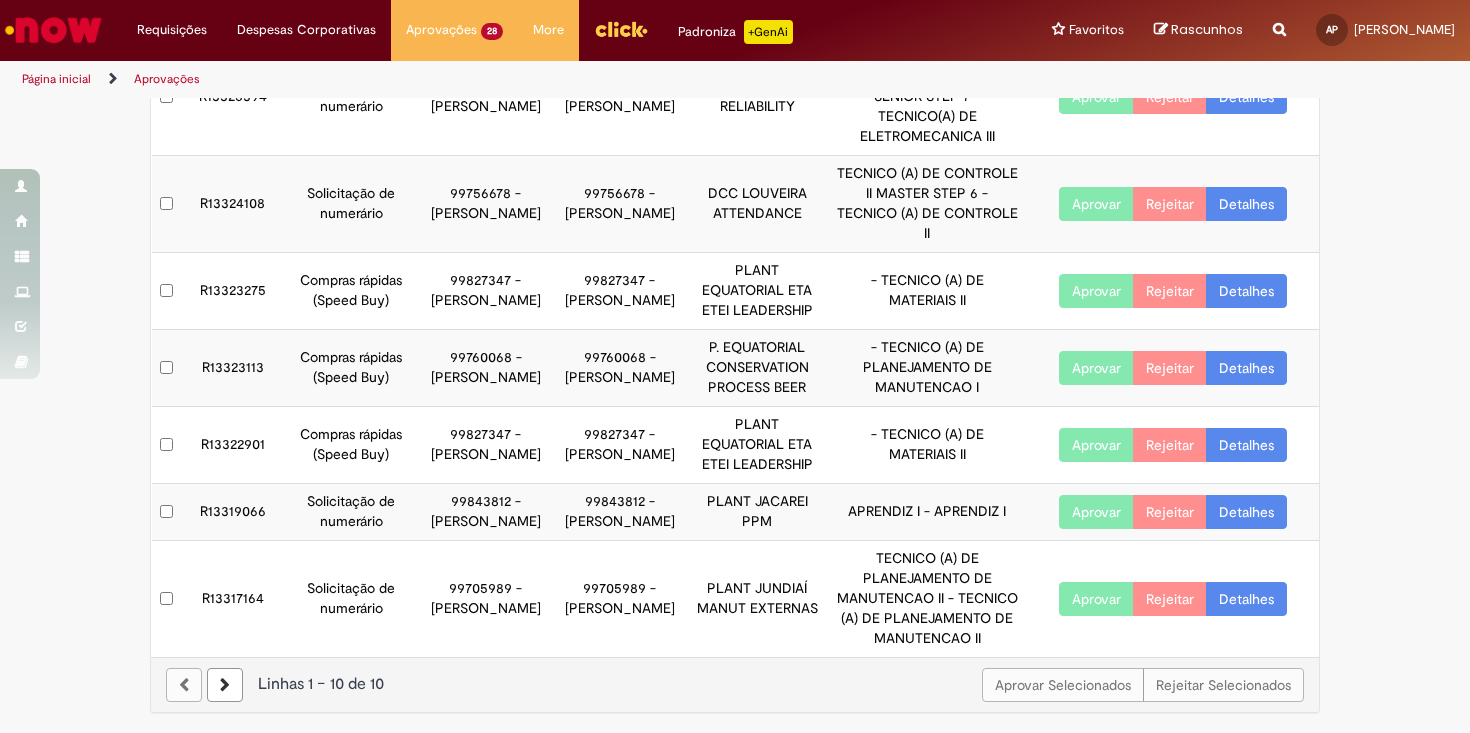 click at bounding box center (225, 685) 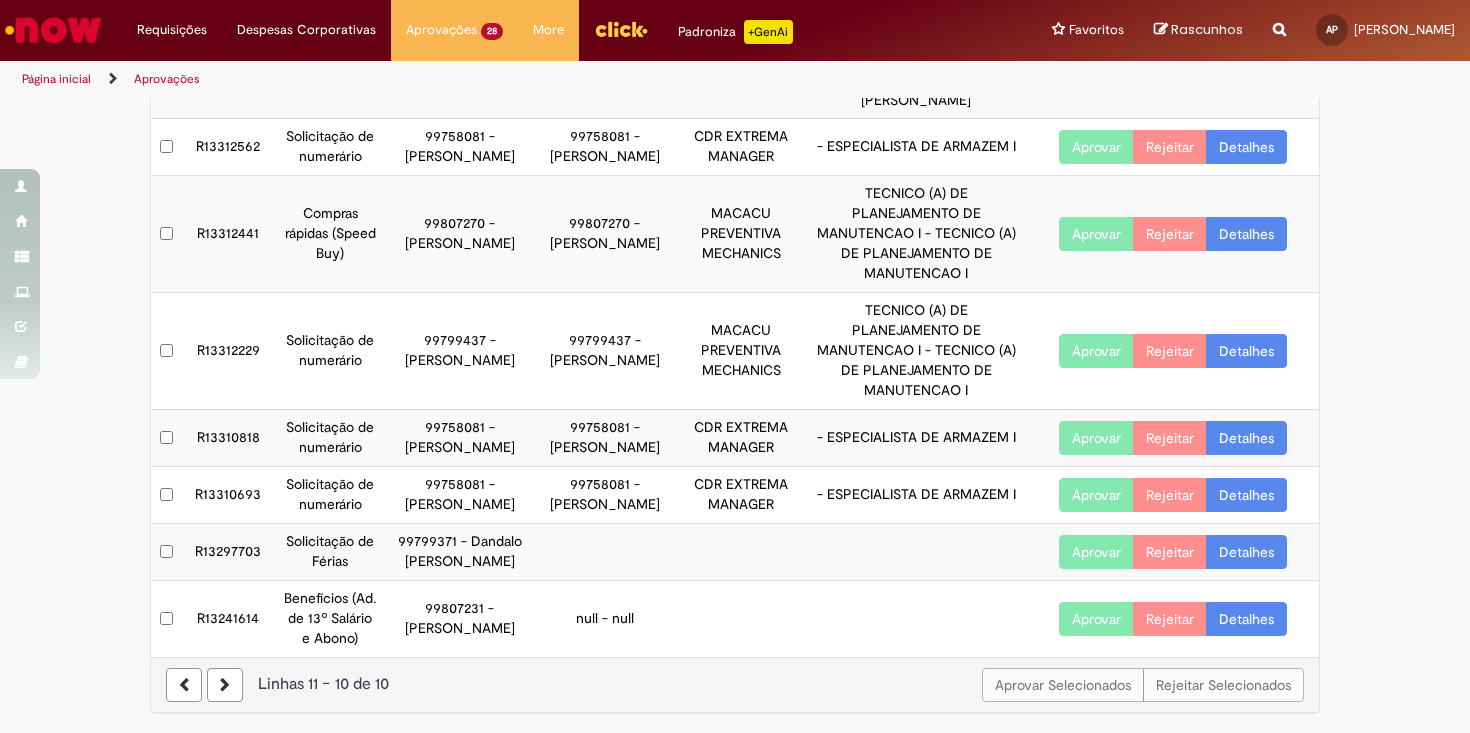 scroll, scrollTop: 395, scrollLeft: 0, axis: vertical 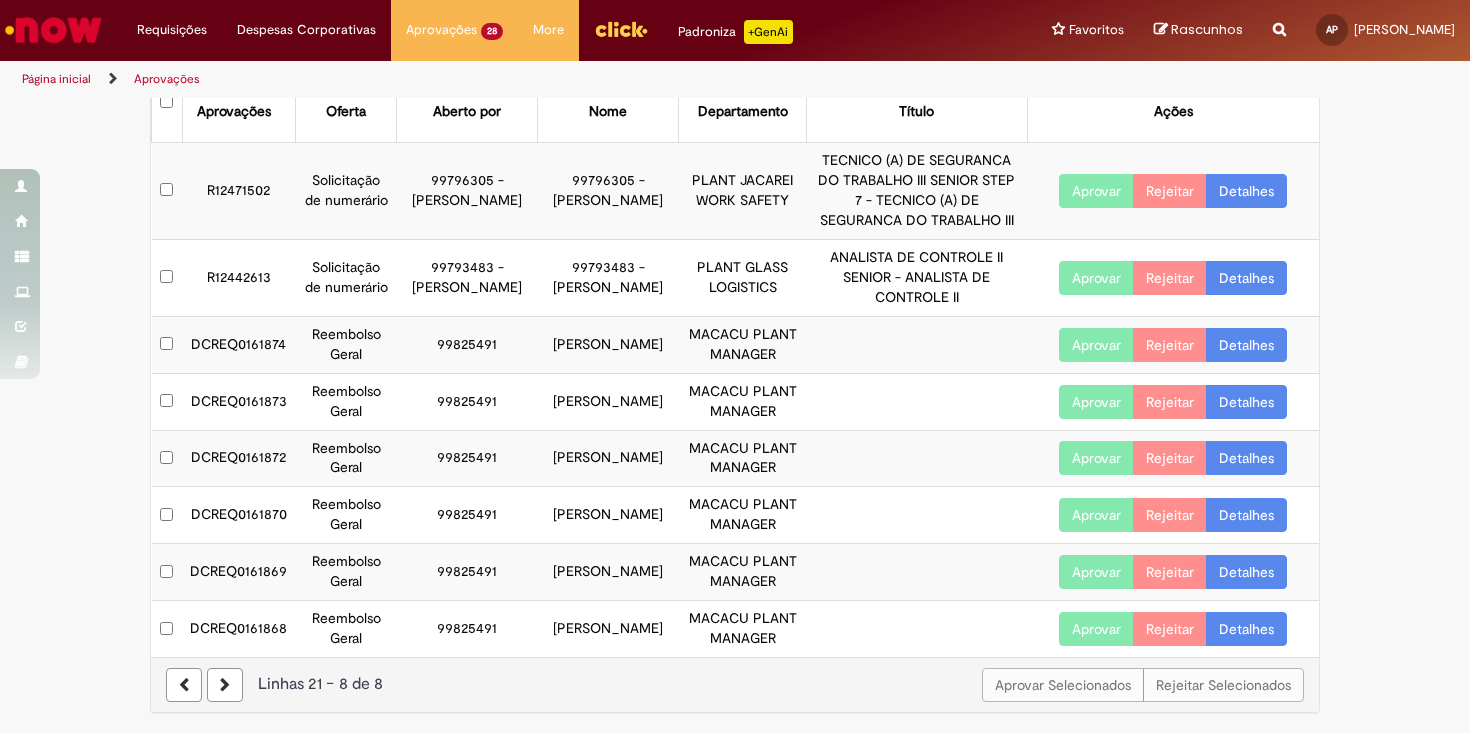 click on "Aprovar" at bounding box center (1096, 629) 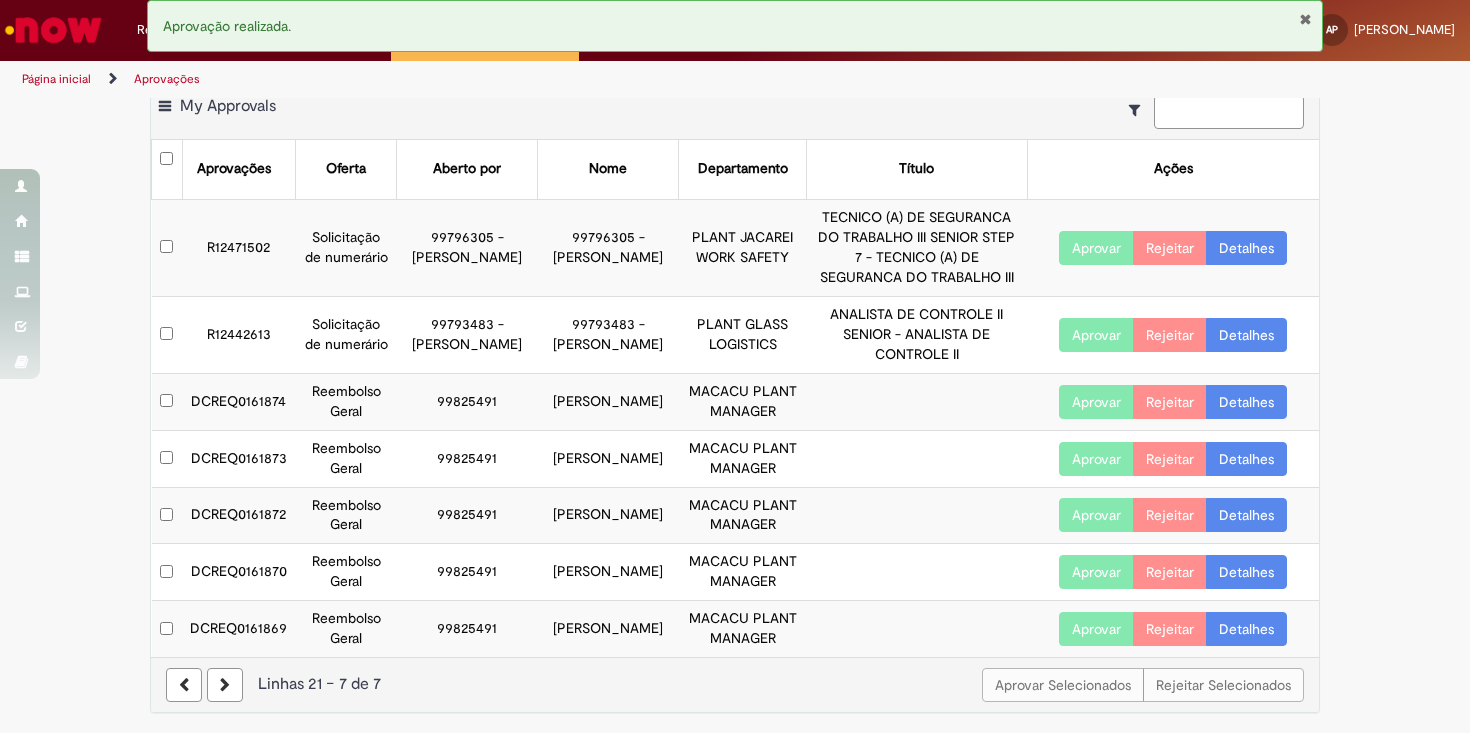 click on "Aprovar" at bounding box center [1096, 515] 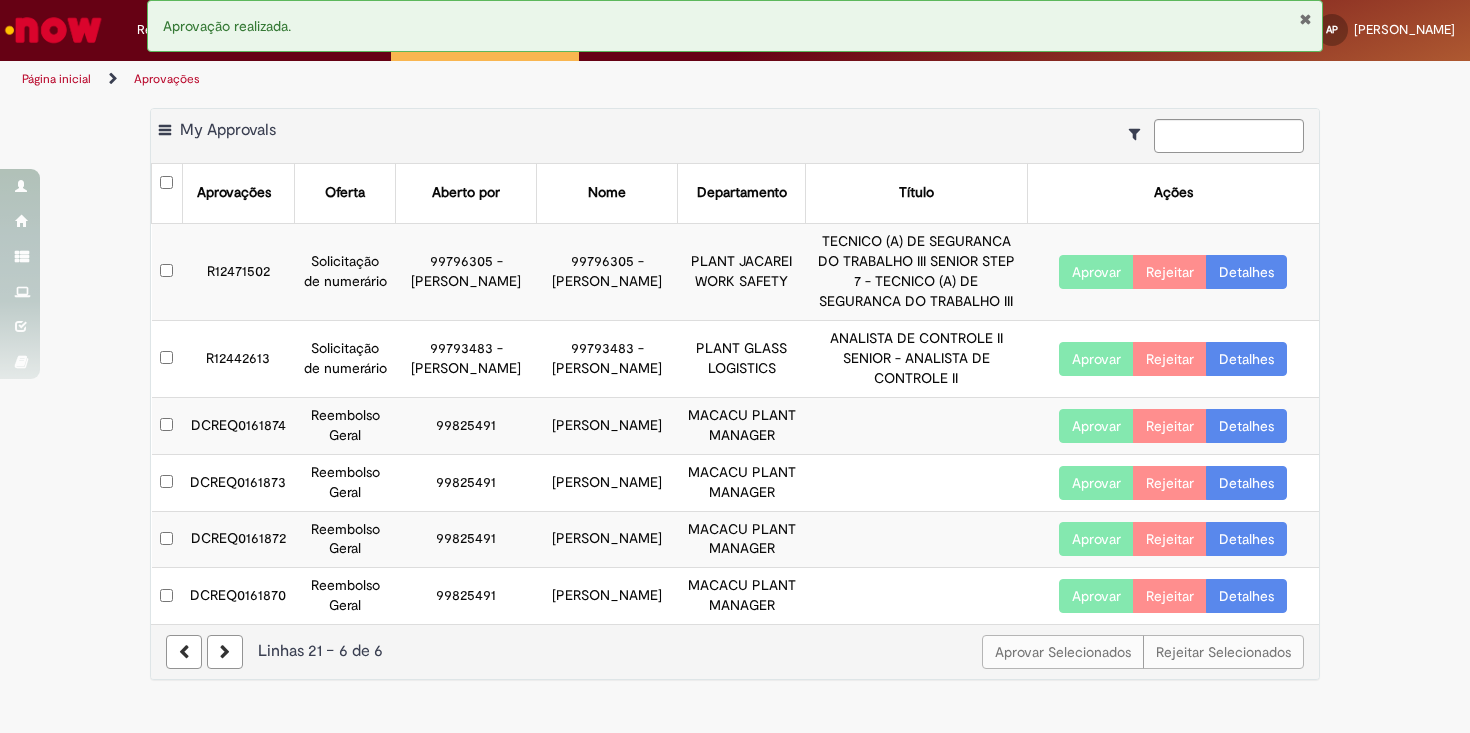 click on "Aprovar" at bounding box center [1096, 483] 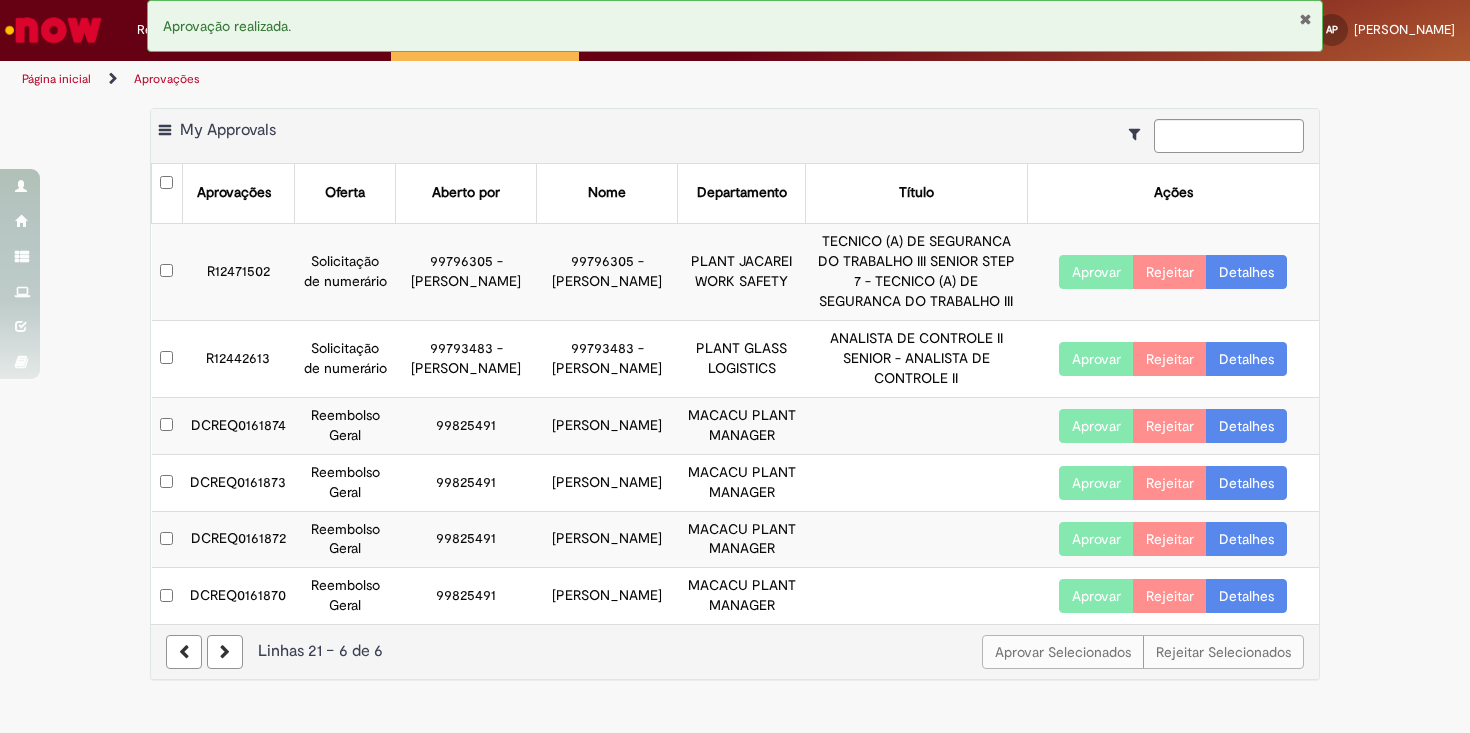 click on "Aprovar" at bounding box center (1096, 426) 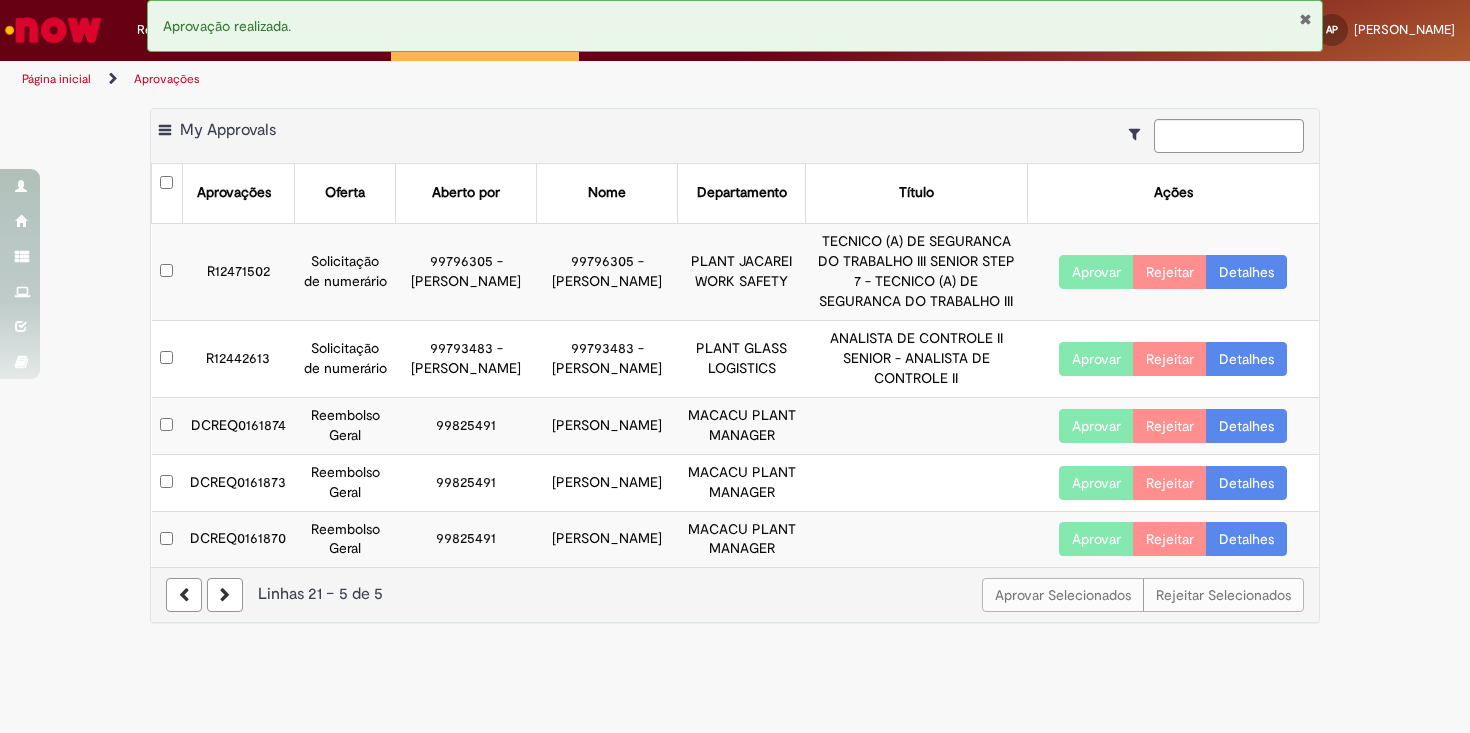 click on "Aprovar" at bounding box center [1096, 539] 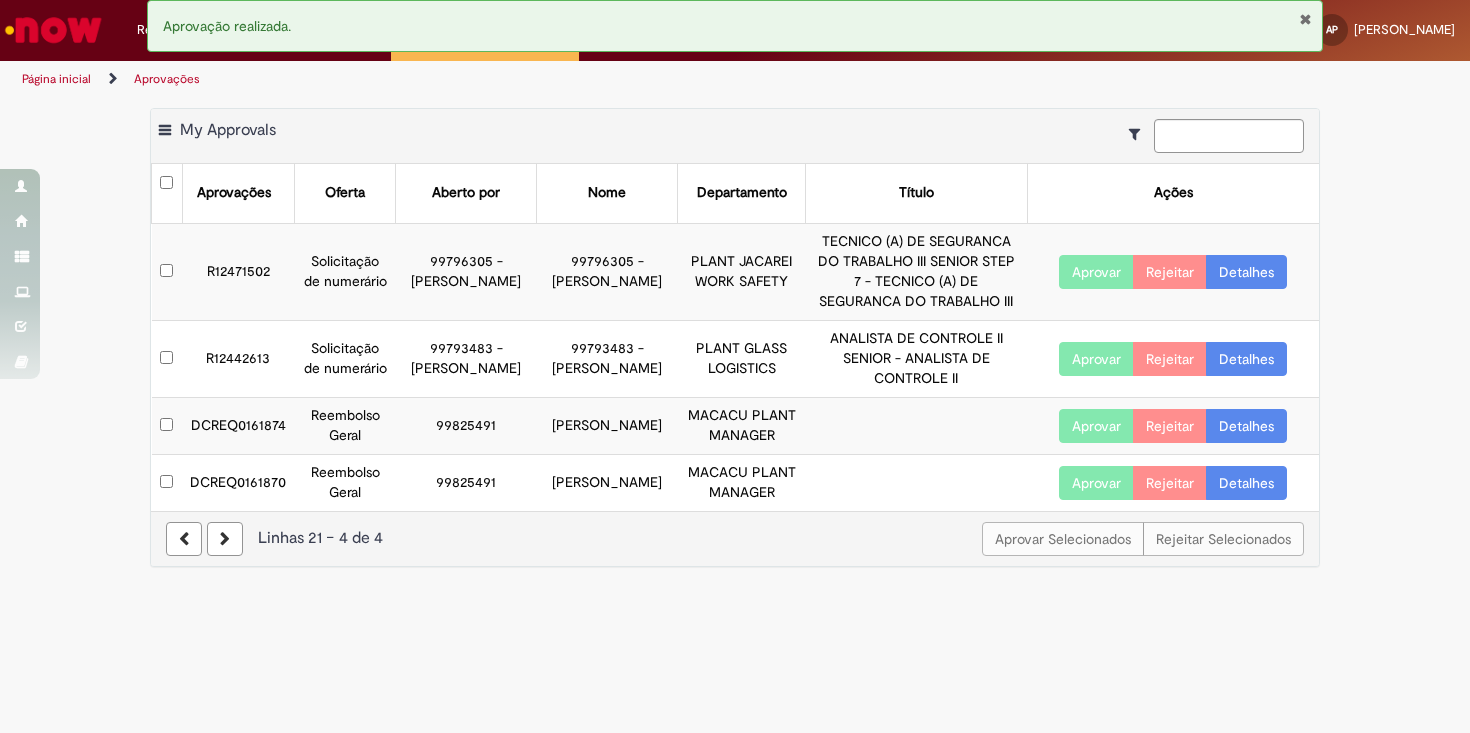 click on "Detalhes" at bounding box center [1246, 483] 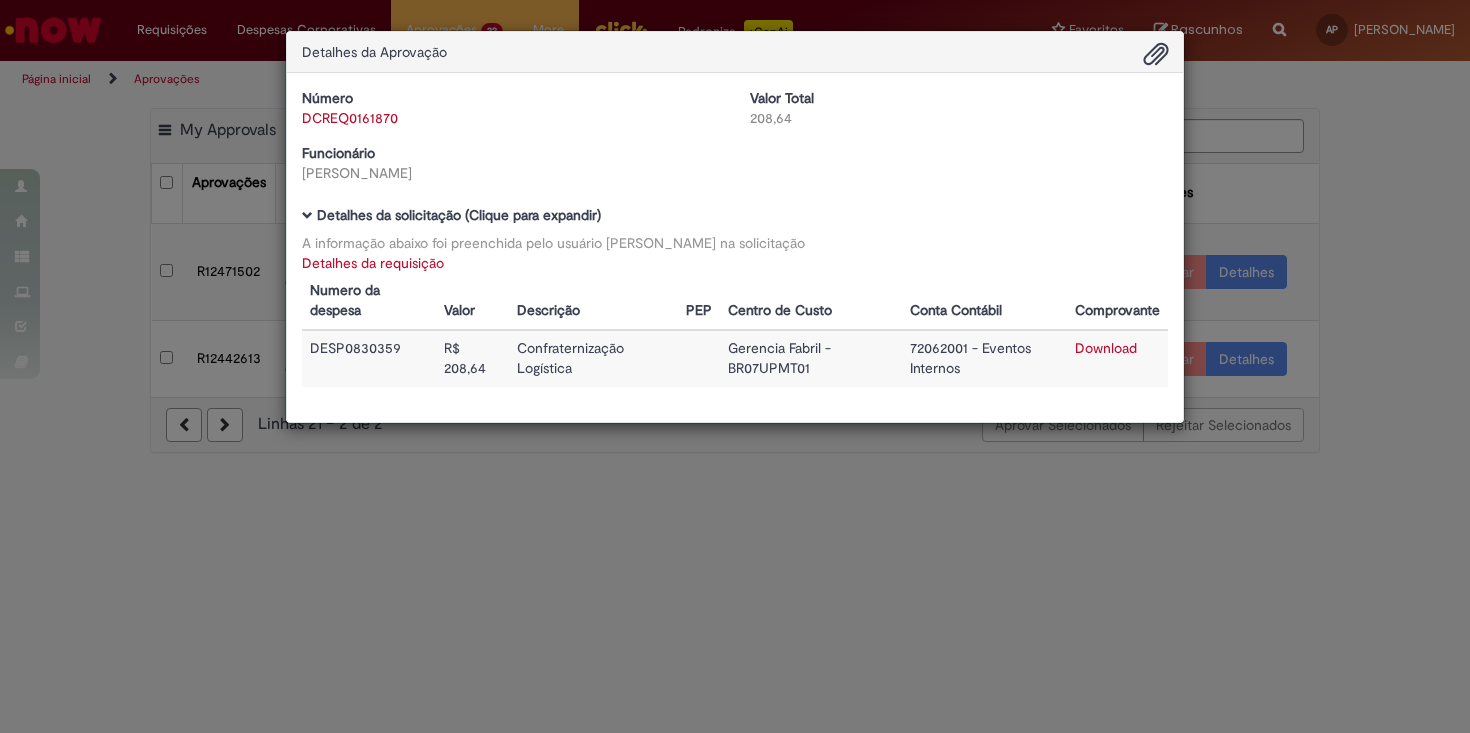 click on "Download" at bounding box center [1106, 348] 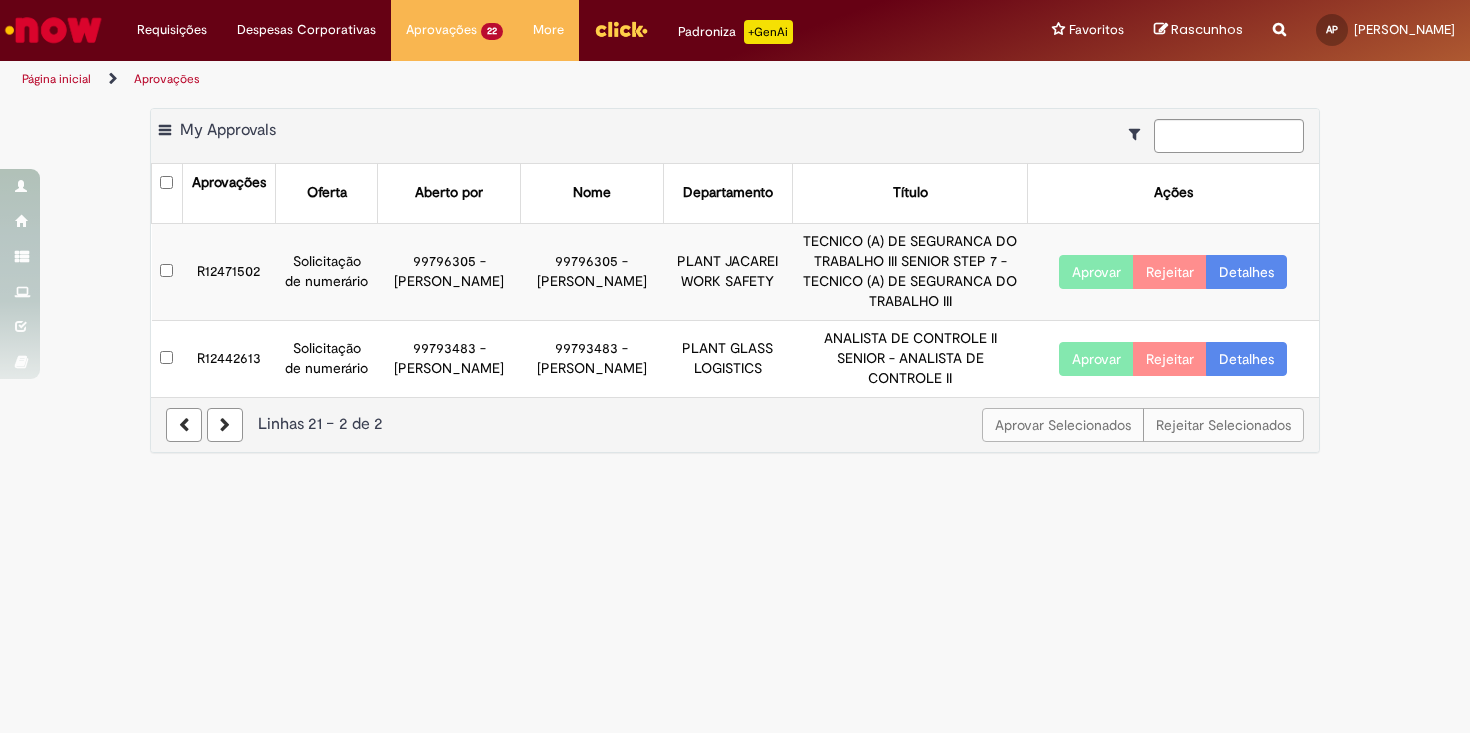 click at bounding box center [184, 425] 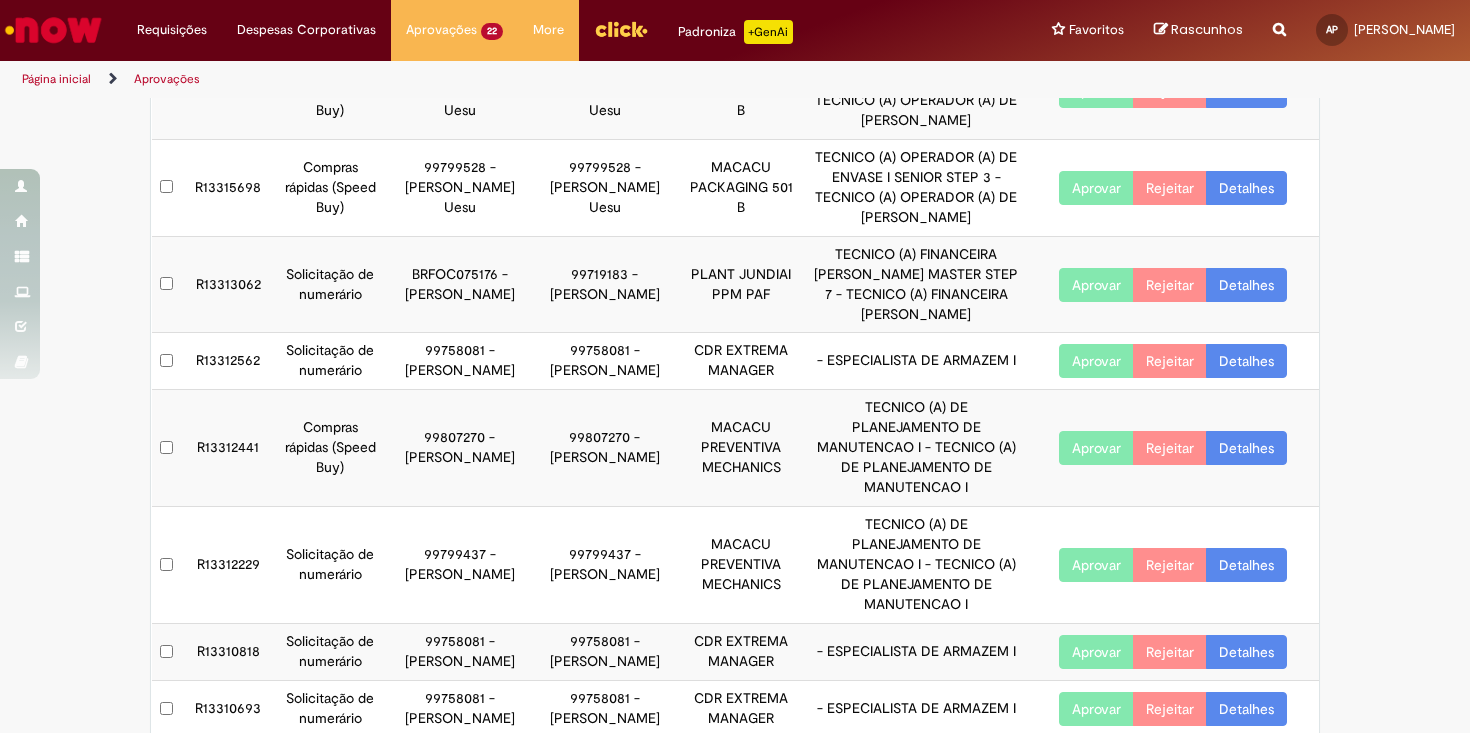 scroll, scrollTop: 395, scrollLeft: 0, axis: vertical 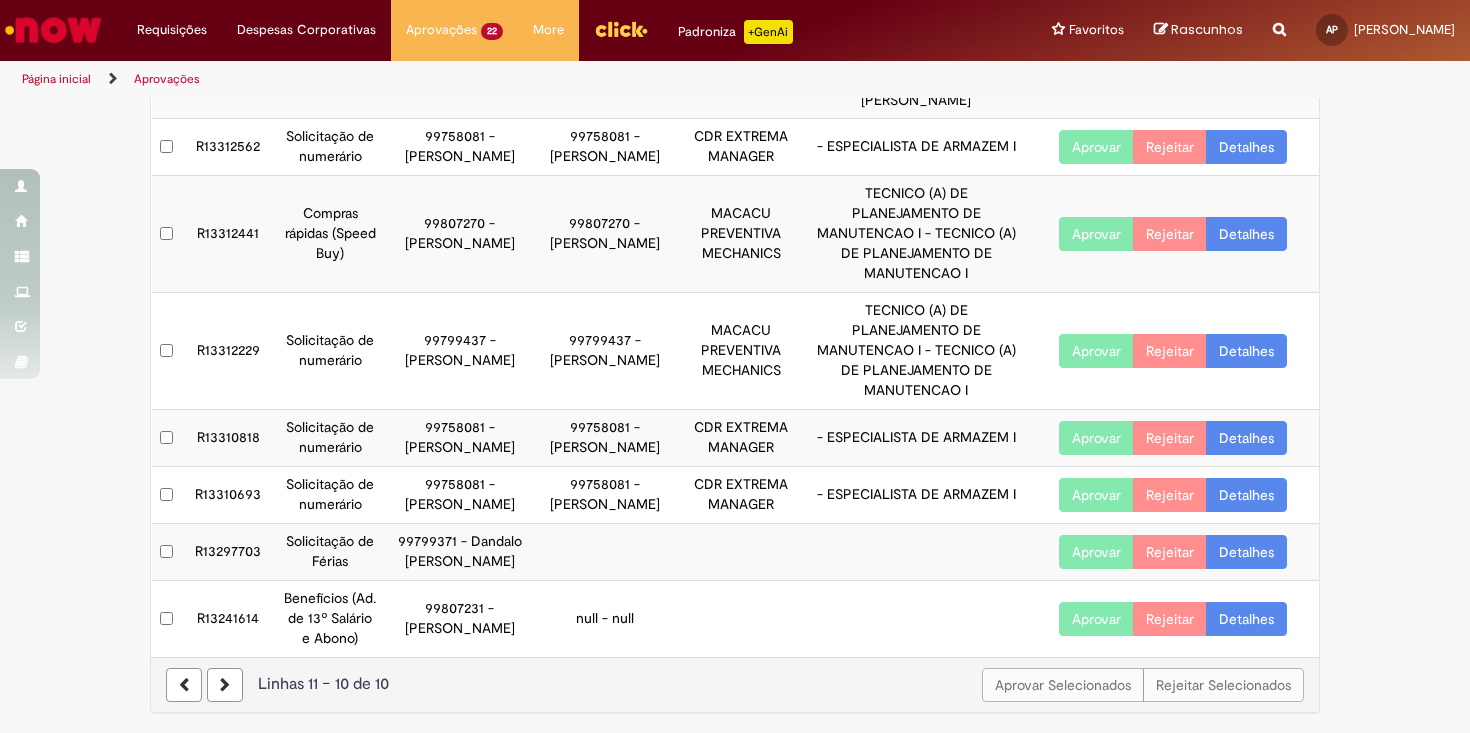 click on "Aprovar" at bounding box center [1096, 552] 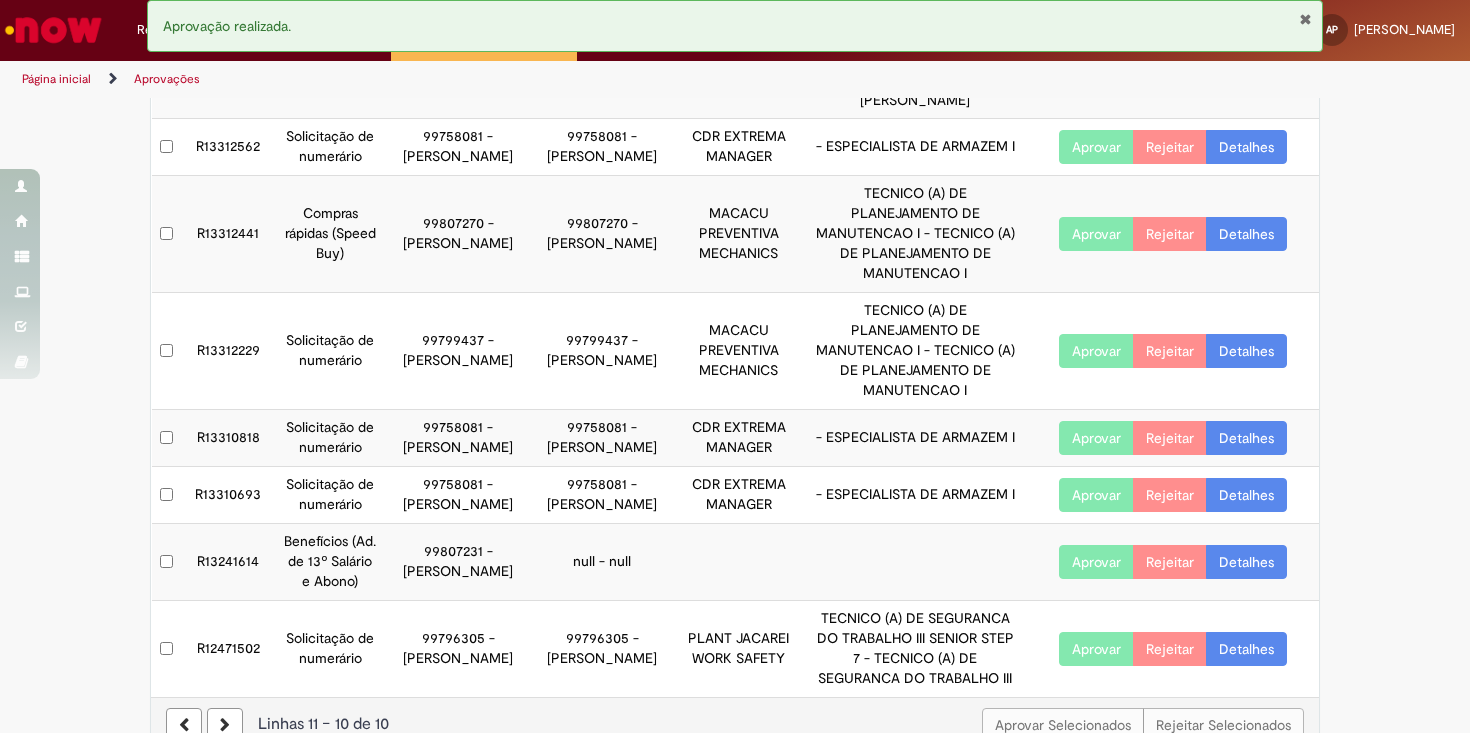 scroll, scrollTop: 435, scrollLeft: 0, axis: vertical 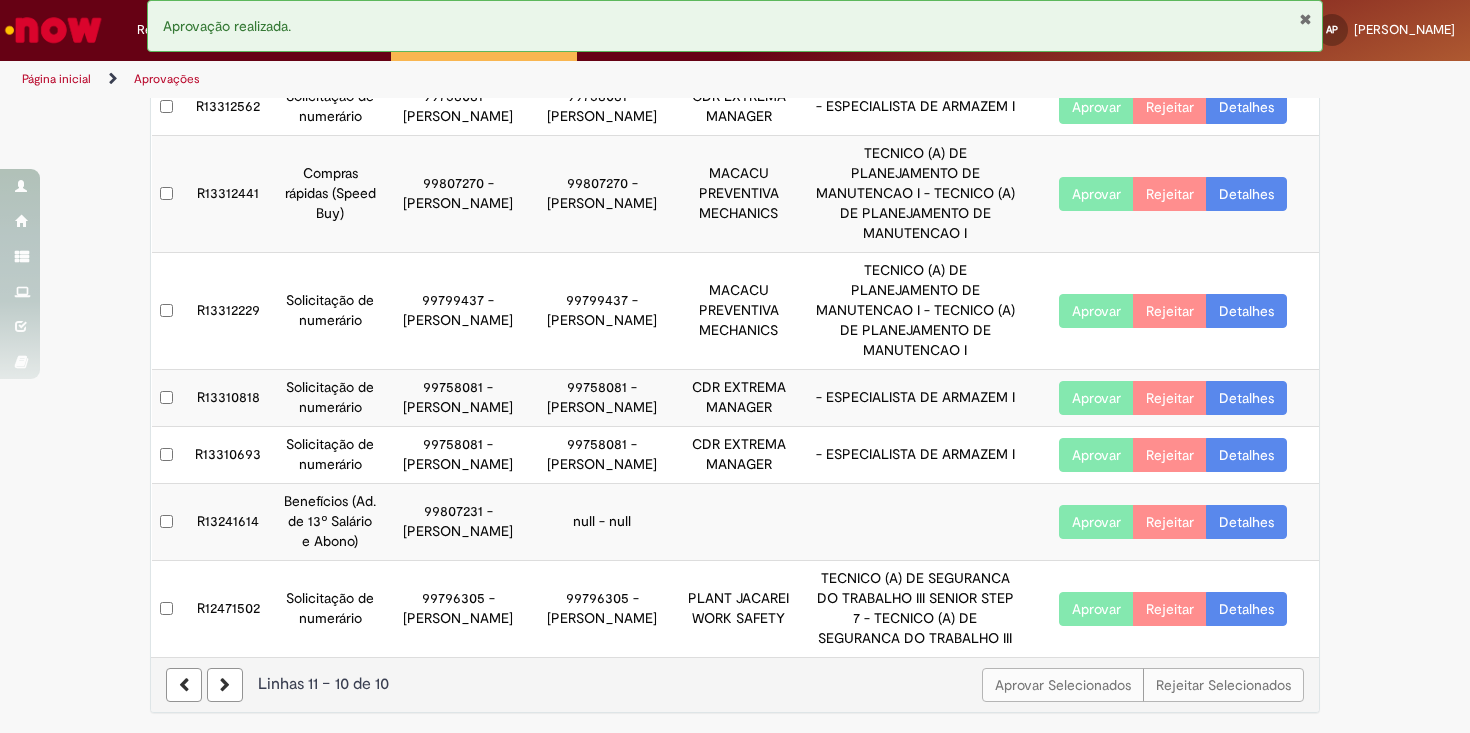 click at bounding box center (225, 685) 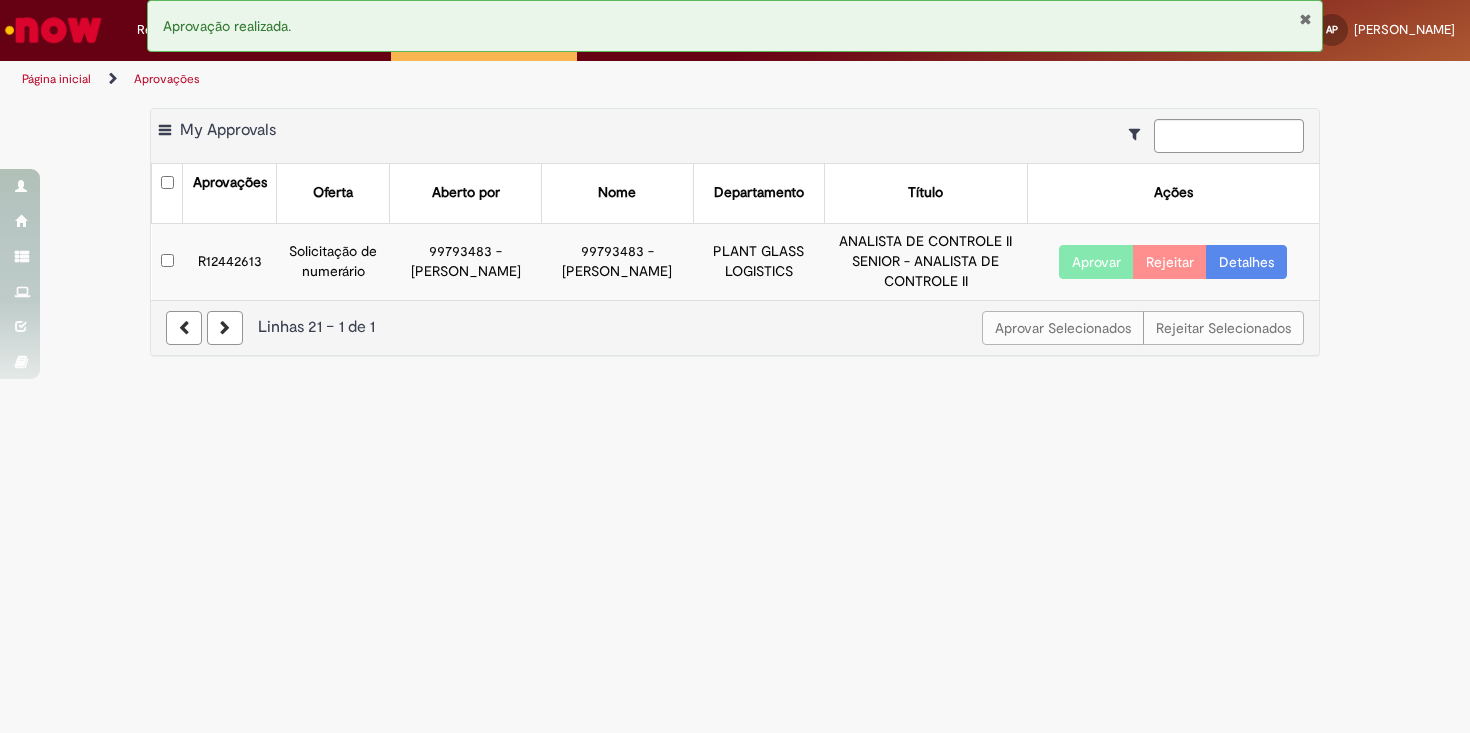 scroll, scrollTop: 0, scrollLeft: 0, axis: both 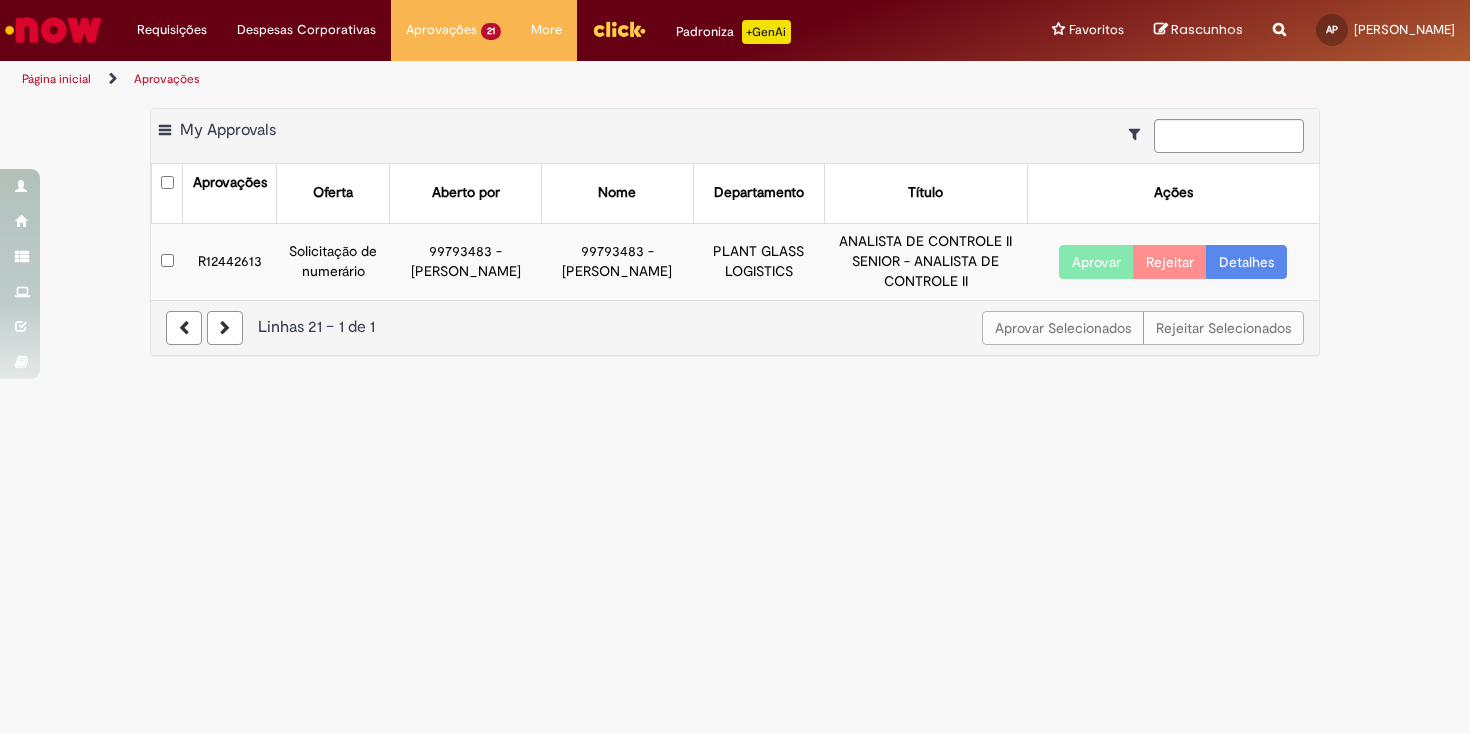click at bounding box center [184, 328] 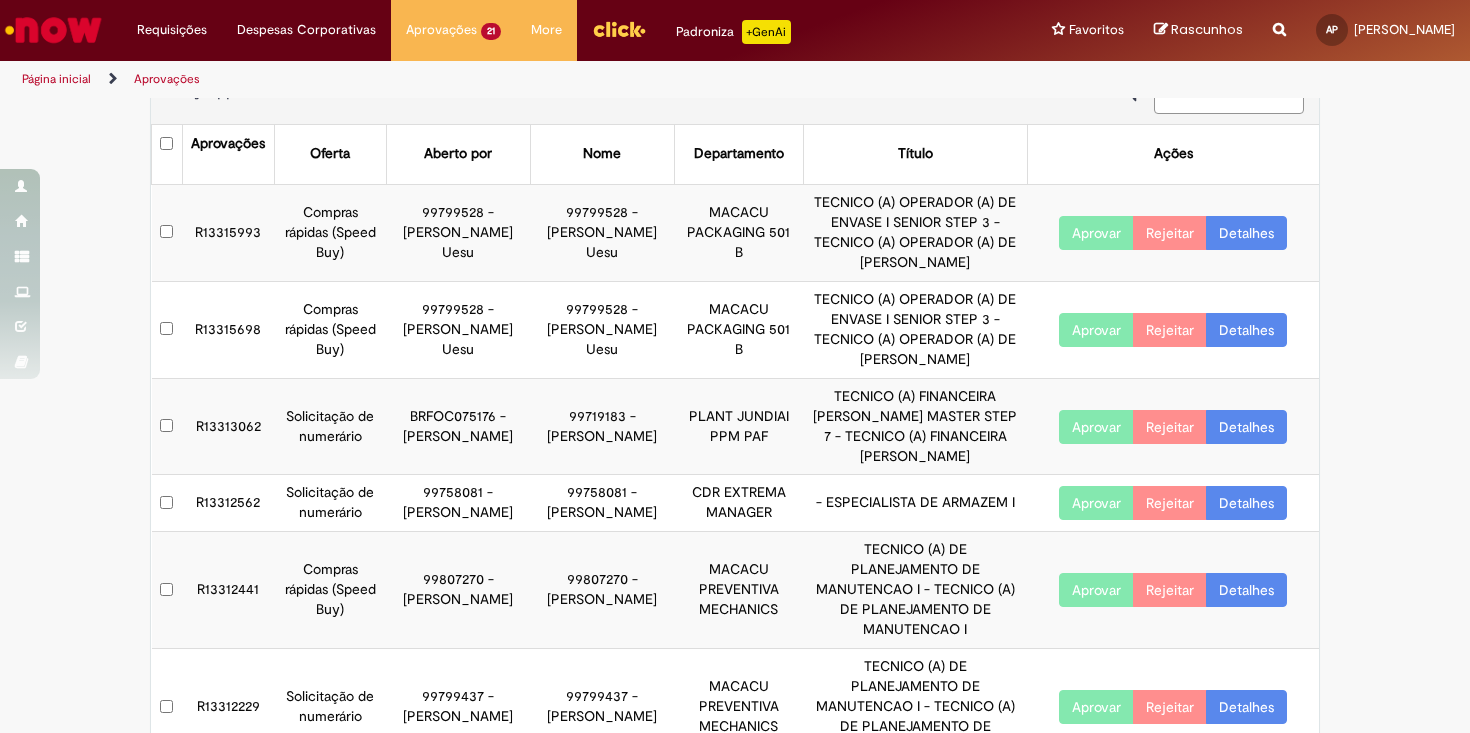 scroll, scrollTop: 38, scrollLeft: 0, axis: vertical 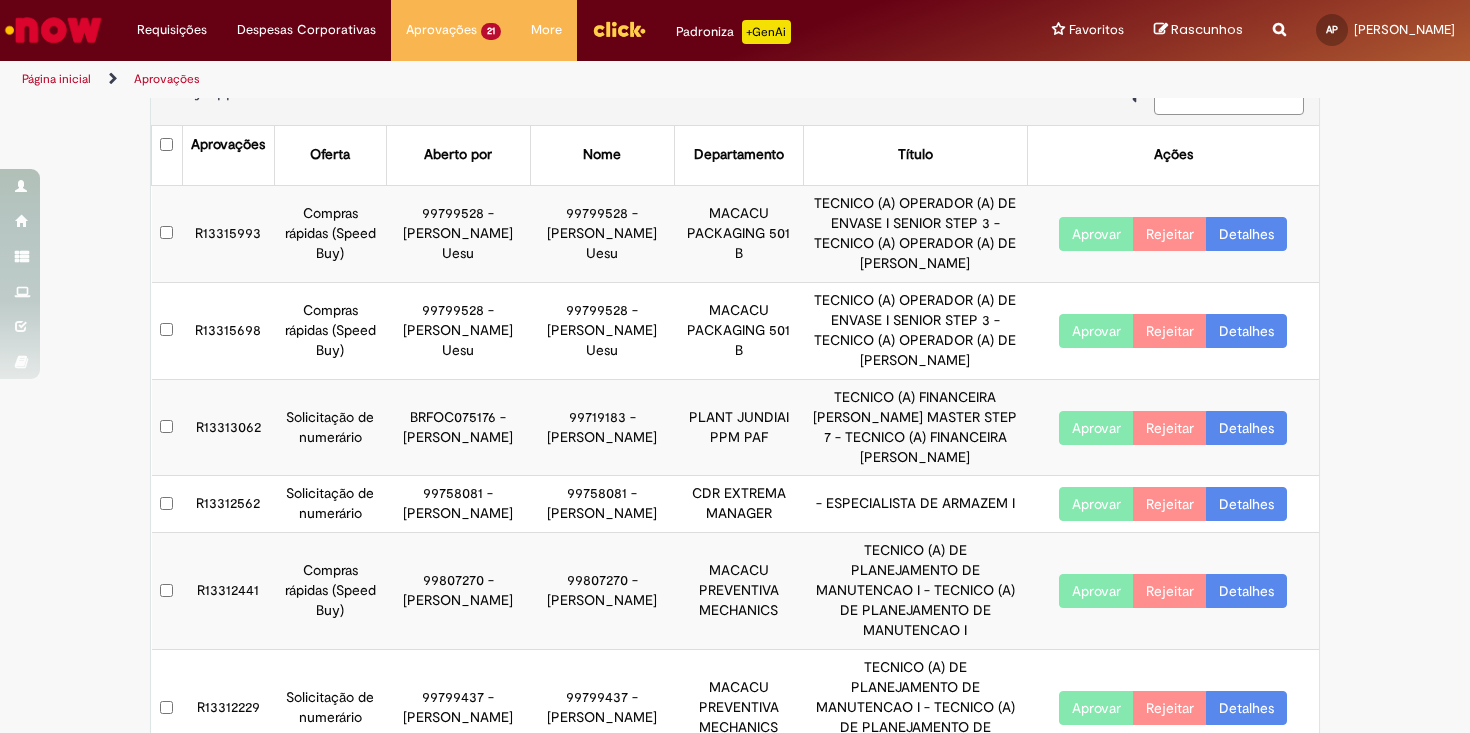 click on "Detalhes" at bounding box center (1246, 331) 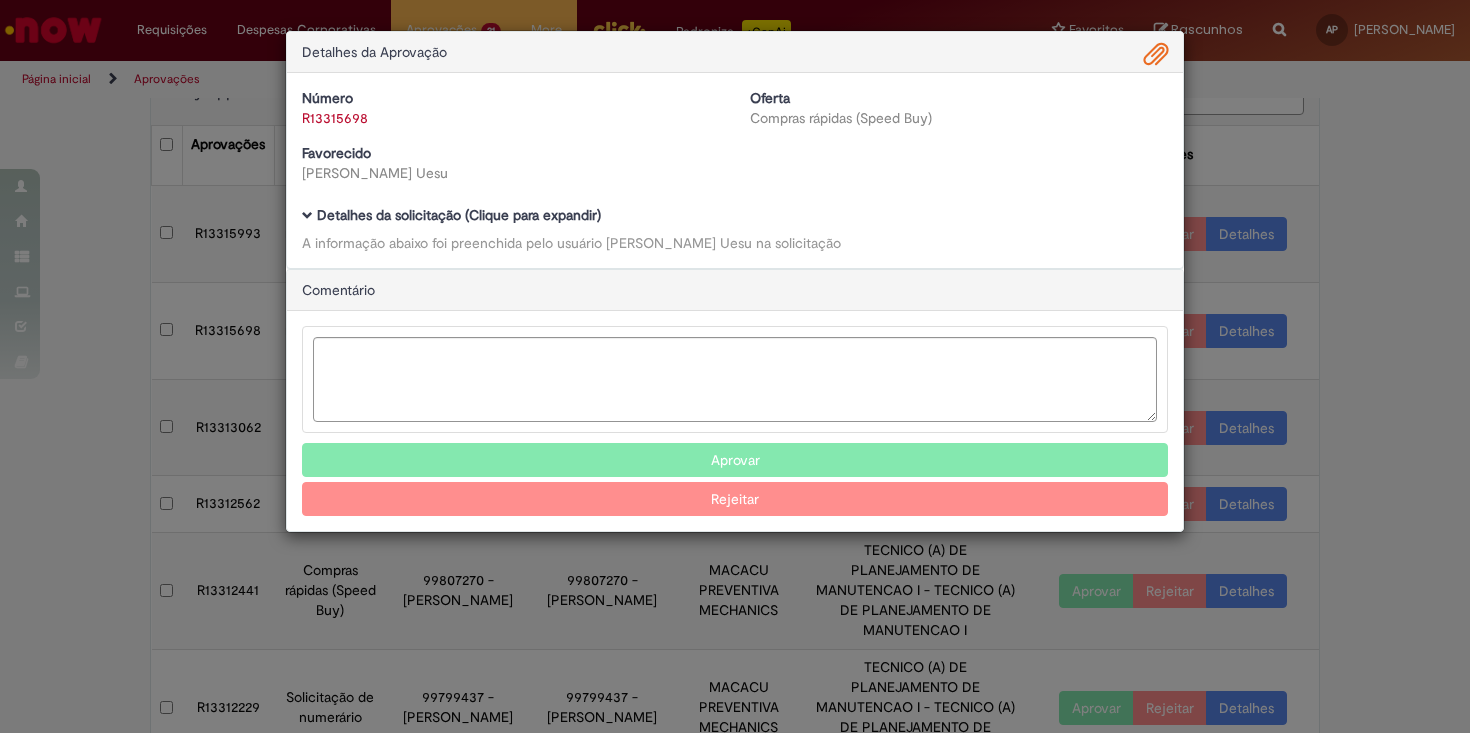 click on "Detalhes da solicitação (Clique para expandir)" at bounding box center (459, 215) 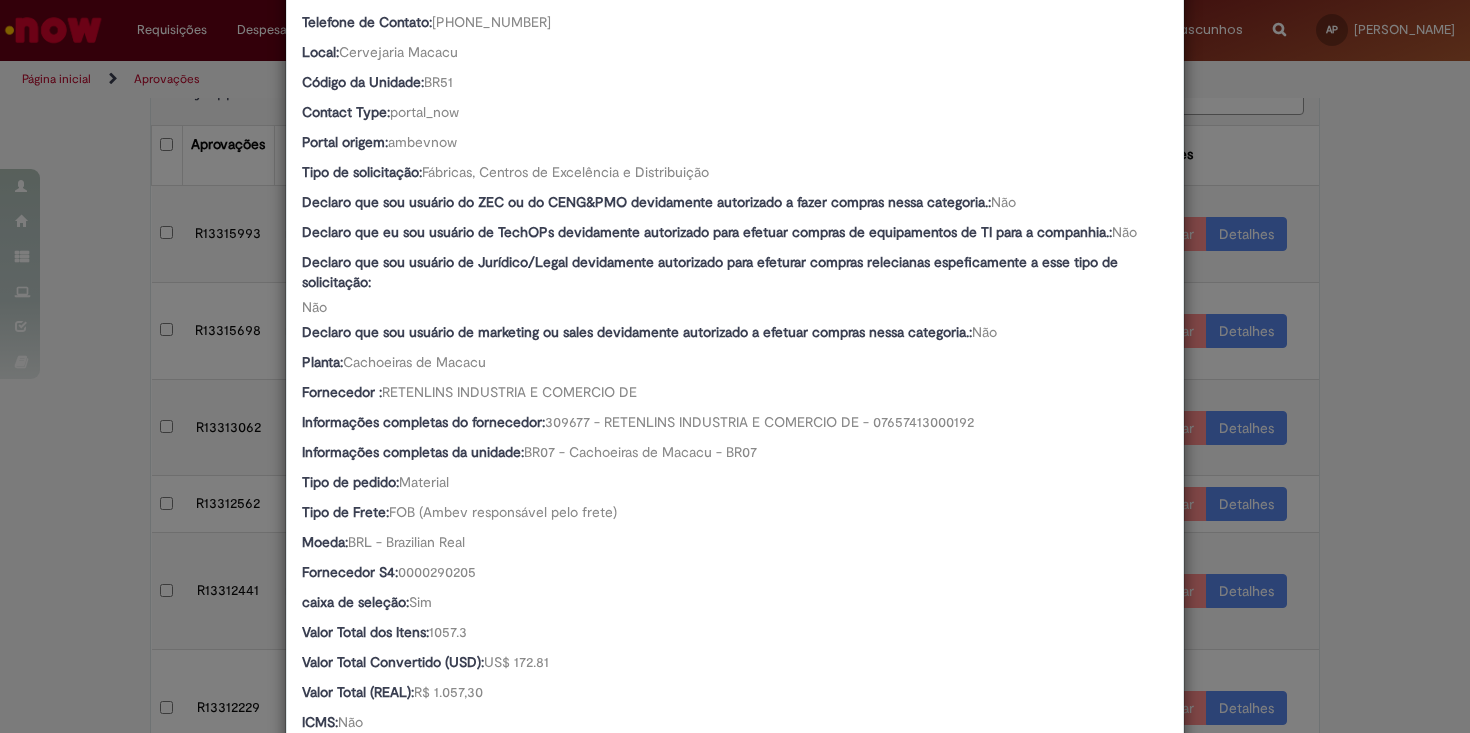 scroll, scrollTop: 1253, scrollLeft: 0, axis: vertical 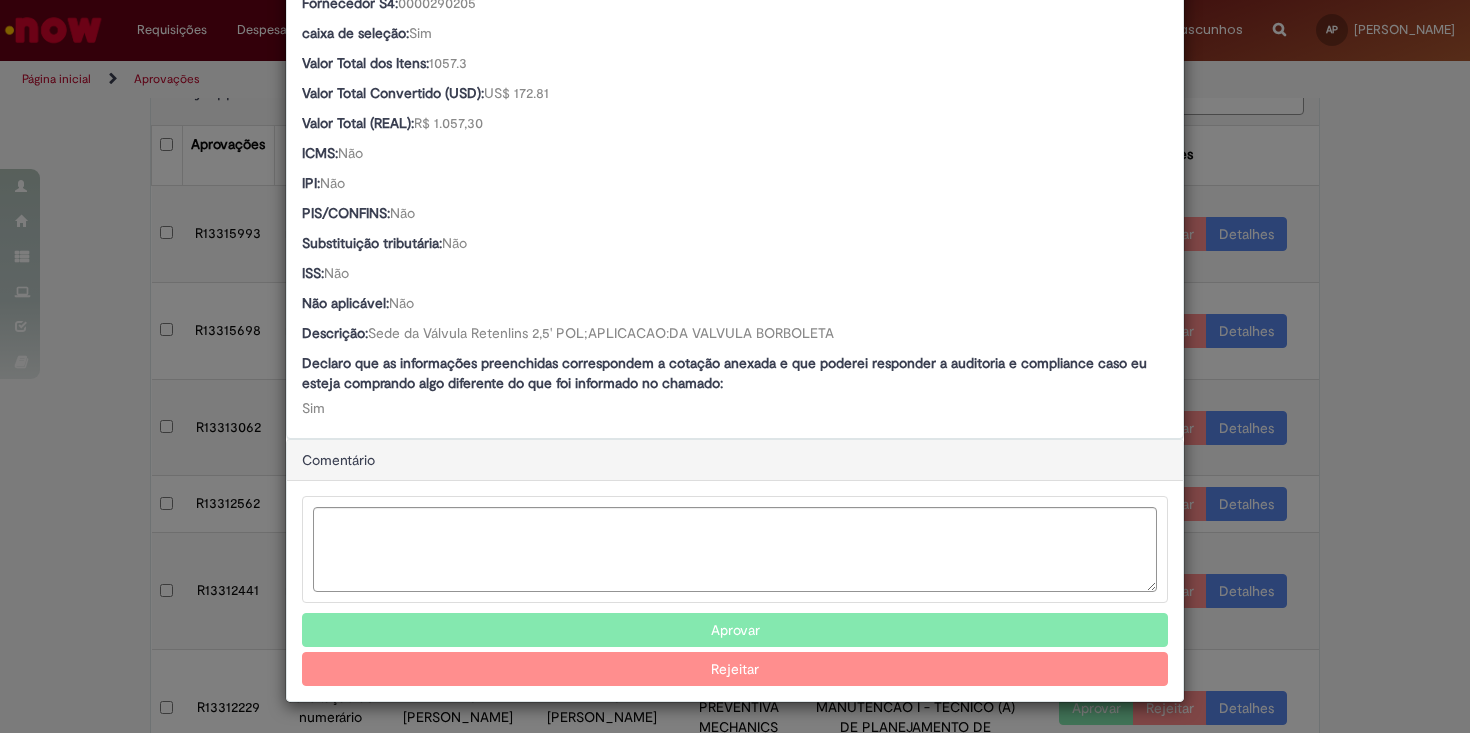 click on "Detalhes da Aprovação
Número
R13315698
Oferta
Compras rápidas (Speed Buy)
Favorecido
Saulo Philadelpho Uesu
Baixar arquivos da requisição
Detalhes da solicitação (Clique para expandir)
A informação abaixo foi preenchida pelo usuário Saulo Philadelpho Uesu na solicitação
RPA Moeda:  BRL - Brazilian Real
taxa de conversão:  6.1182
Saldo:  11942.7
Country Code:  BR
SAP Interim:  s4
Declaro que li e aceito as regras listadas na descrição da oferta e que poderei responder a auditoria e compliance caso alguma regra não for devidamente cumprida:  Sim
Country Code:  BR
Favorecido:" at bounding box center [735, 366] 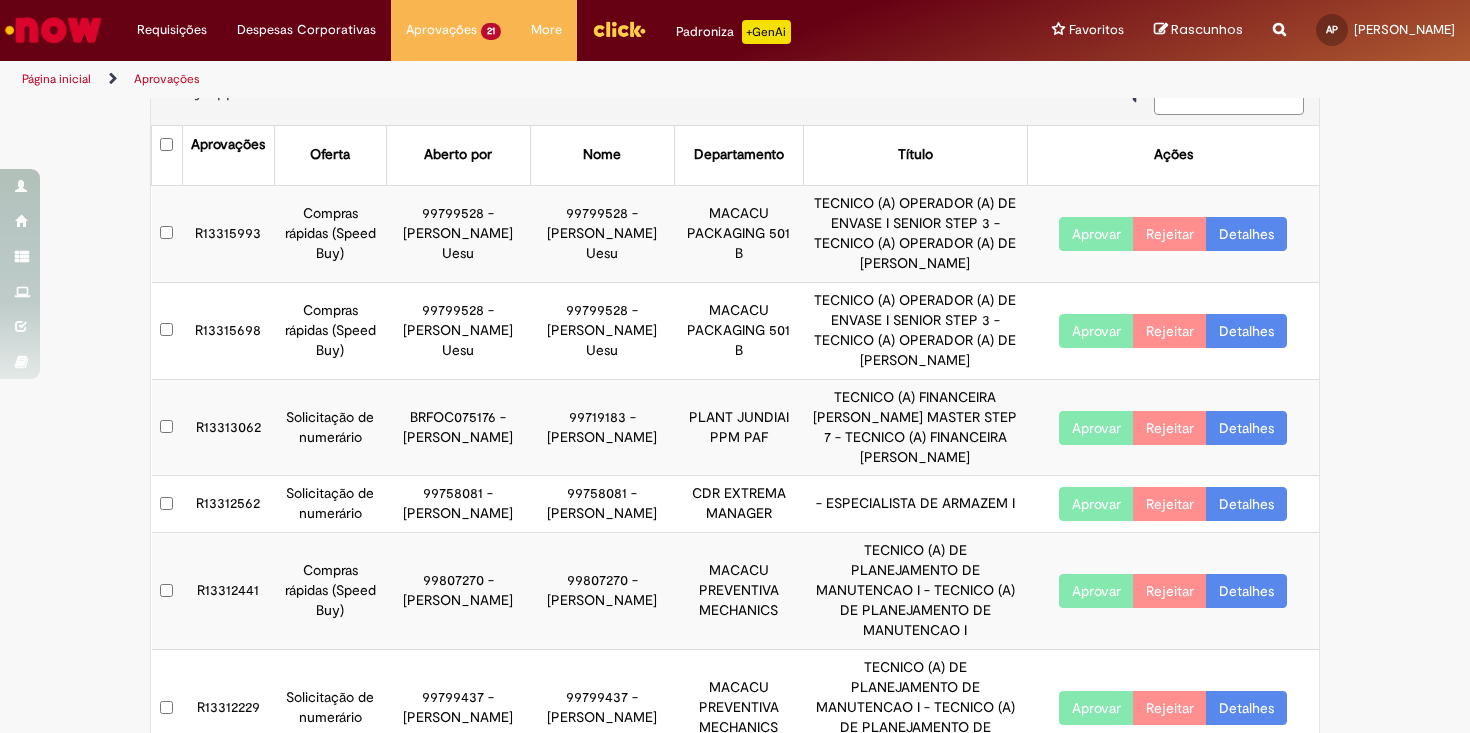 click on "Detalhes" at bounding box center [1246, 234] 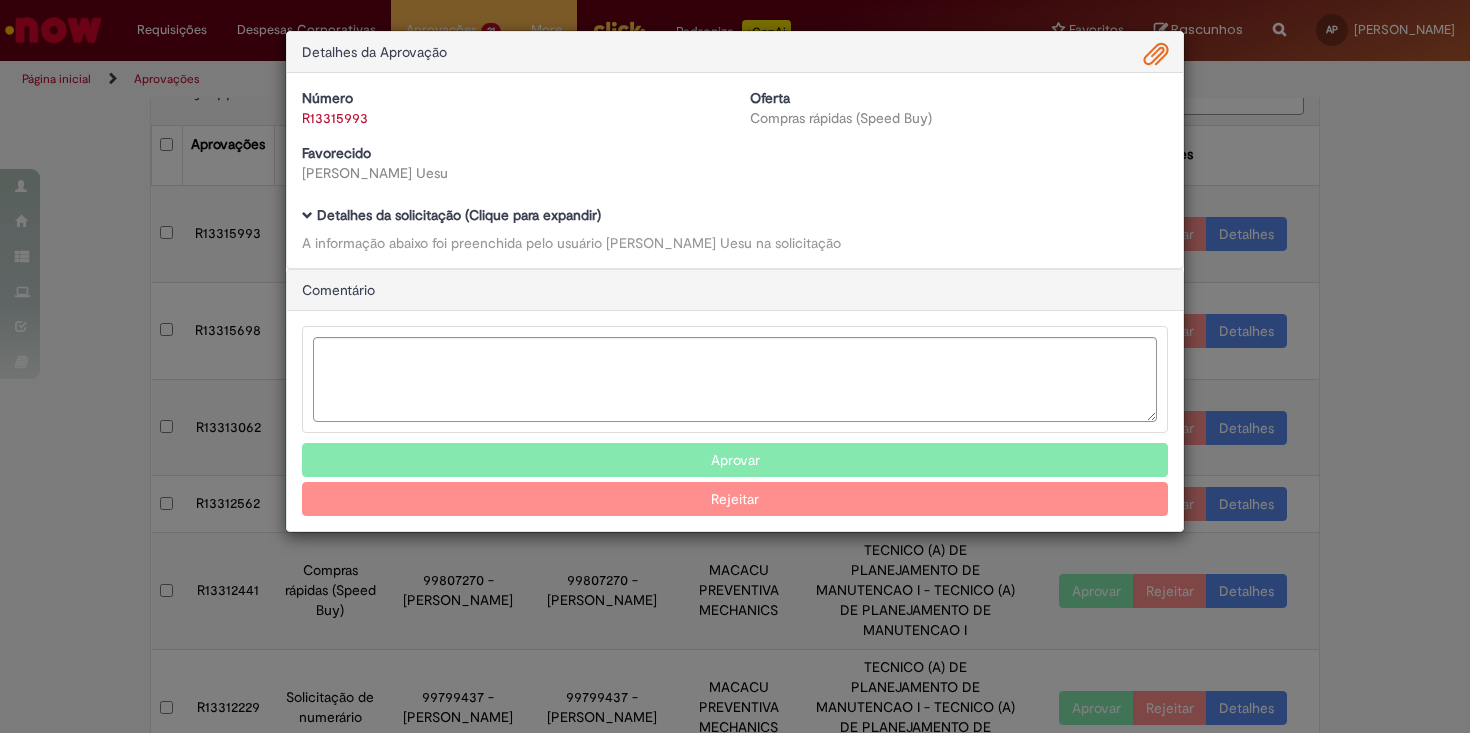 click on "Detalhes da Aprovação
Número
R13315993
Oferta
Compras rápidas (Speed Buy)
Favorecido
Saulo Philadelpho Uesu
Baixar arquivos da requisição
Detalhes da solicitação (Clique para expandir)
A informação abaixo foi preenchida pelo usuário Saulo Philadelpho Uesu na solicitação
Comentário
Aprovar   Rejeitar" at bounding box center (735, 366) 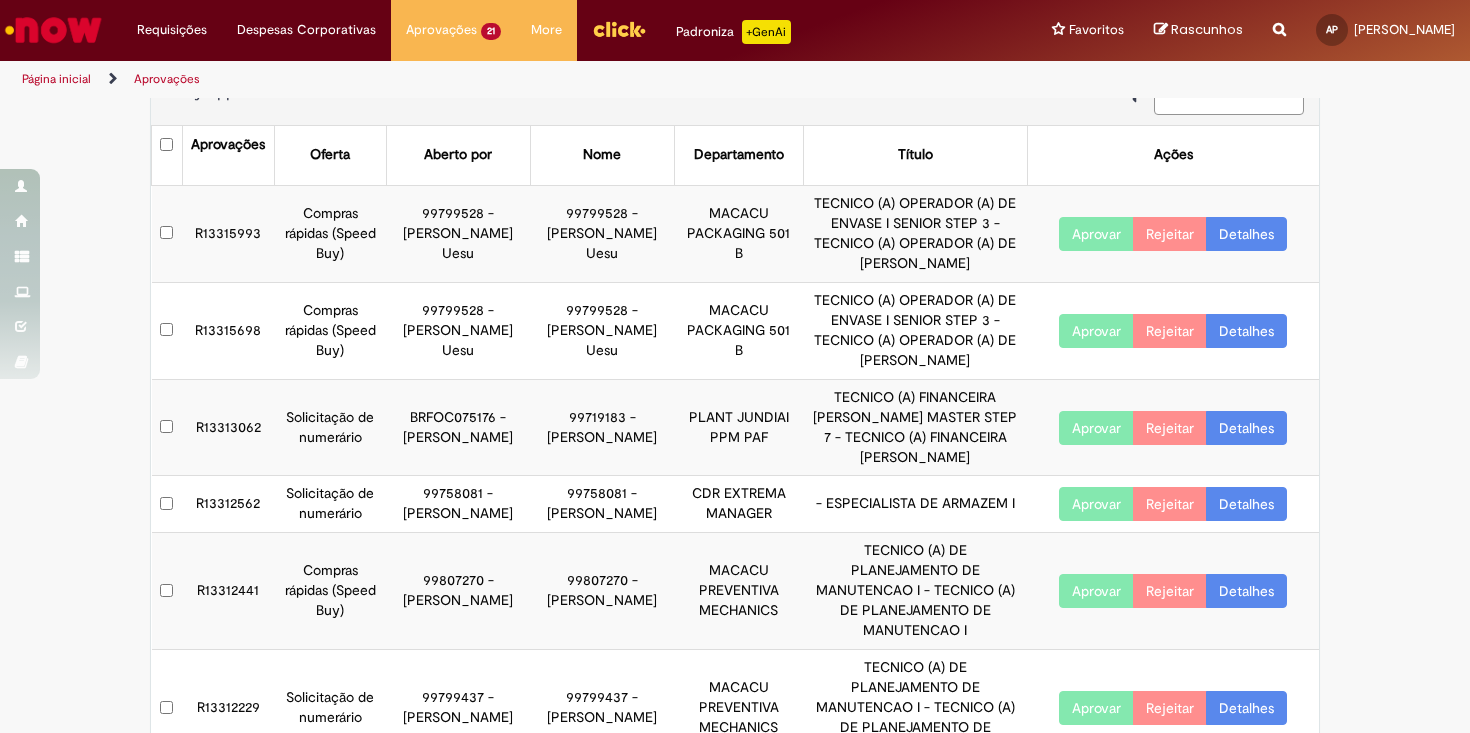 scroll, scrollTop: 0, scrollLeft: 0, axis: both 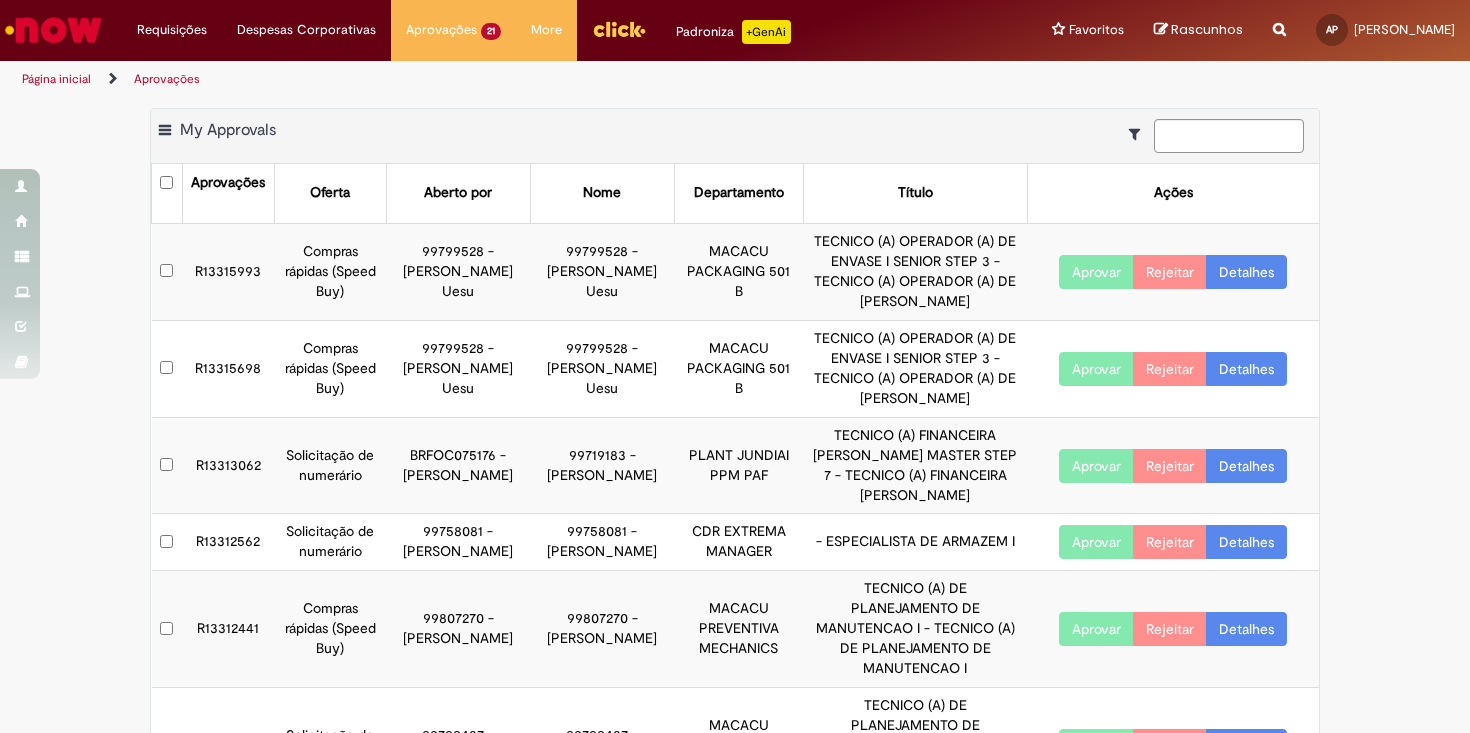 click on "Detalhes" at bounding box center [1246, 369] 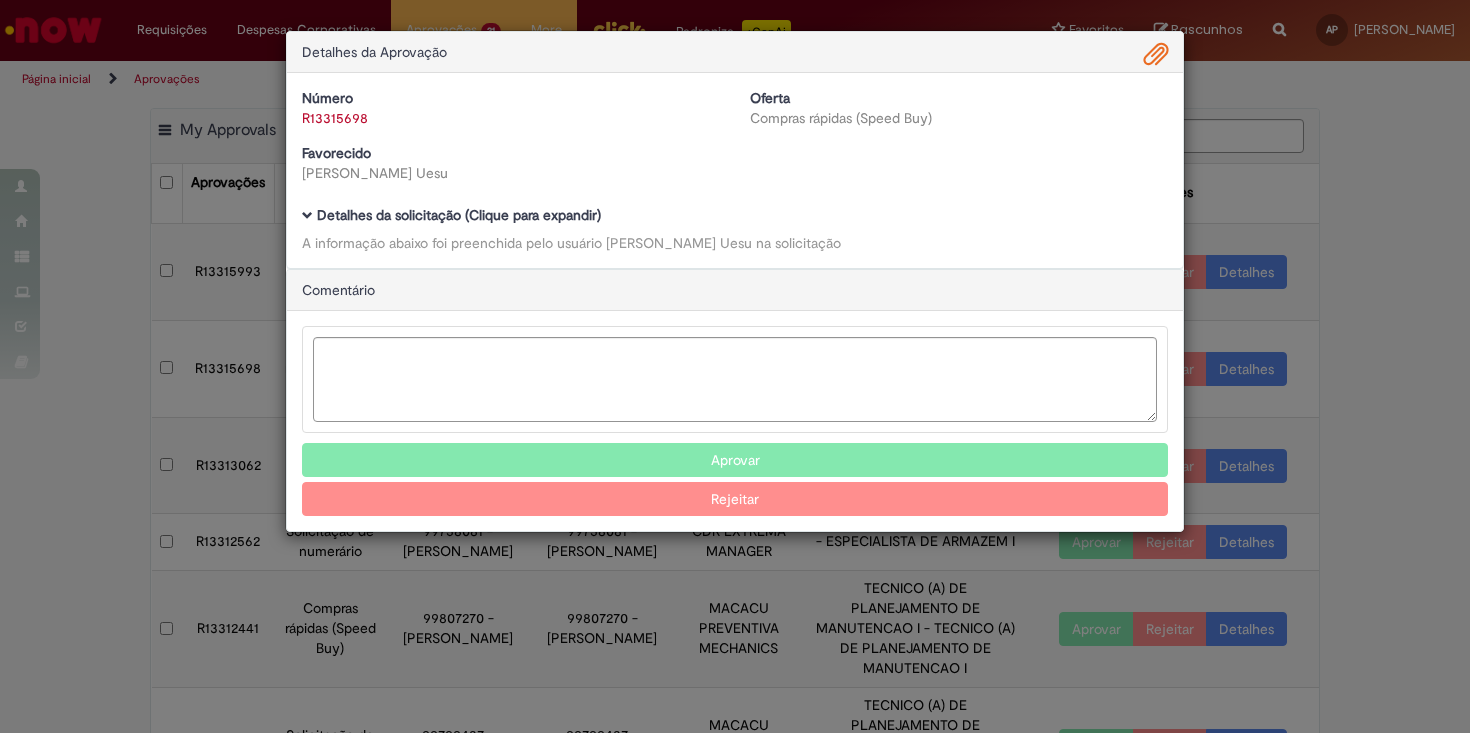 click on "R13315698" at bounding box center [335, 118] 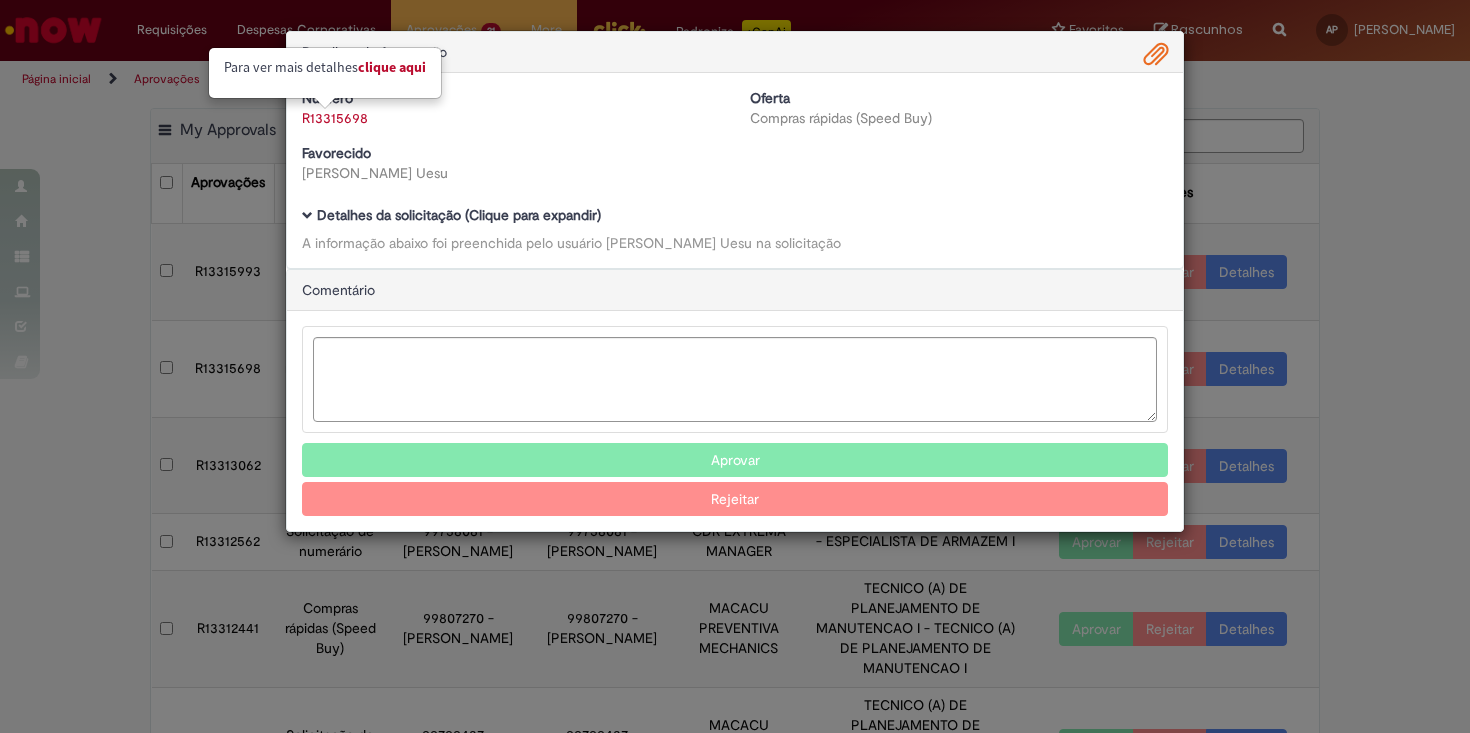 click on "Clique aqui" at bounding box center [392, 67] 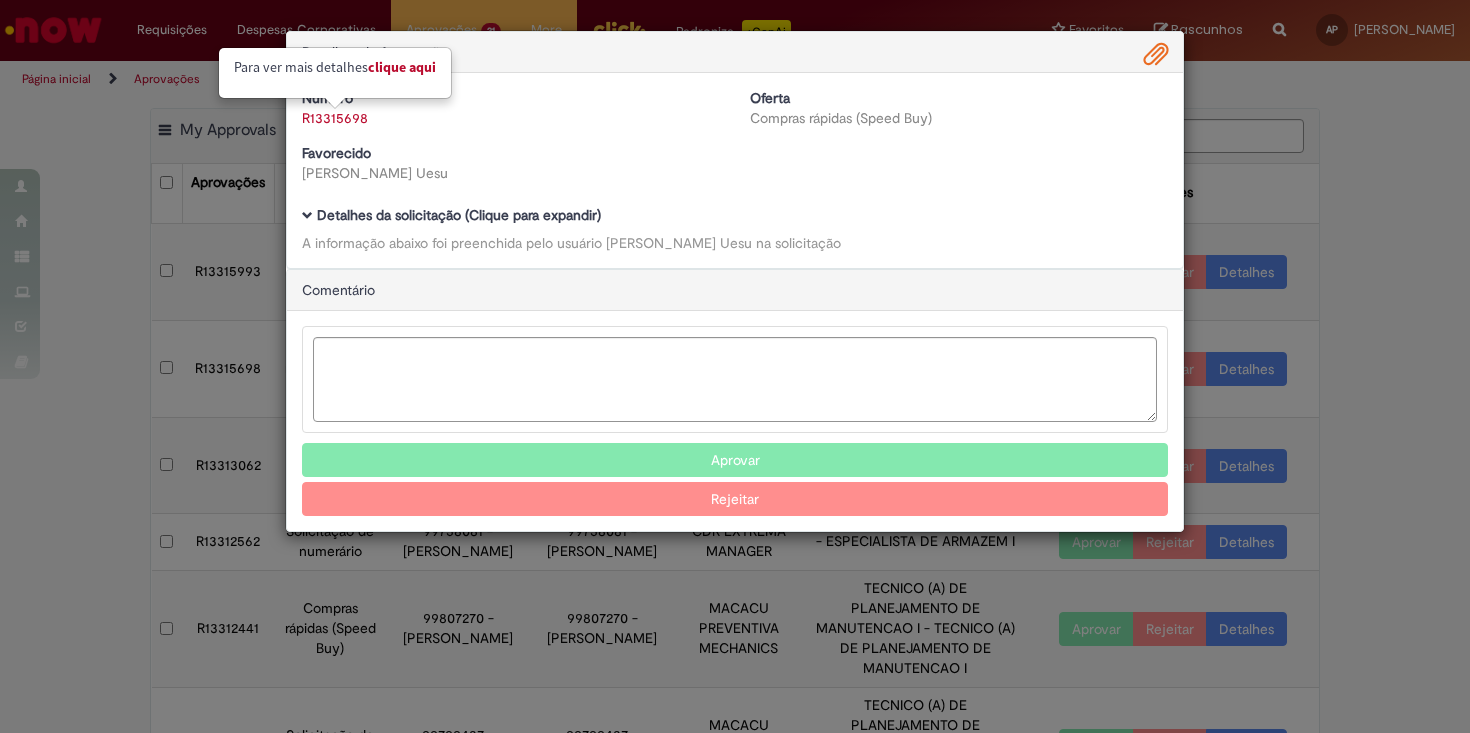 click on "Detalhes da solicitação (Clique para expandir)
A informação abaixo foi preenchida pelo usuário Saulo Philadelpho Uesu na solicitação" at bounding box center [735, 230] 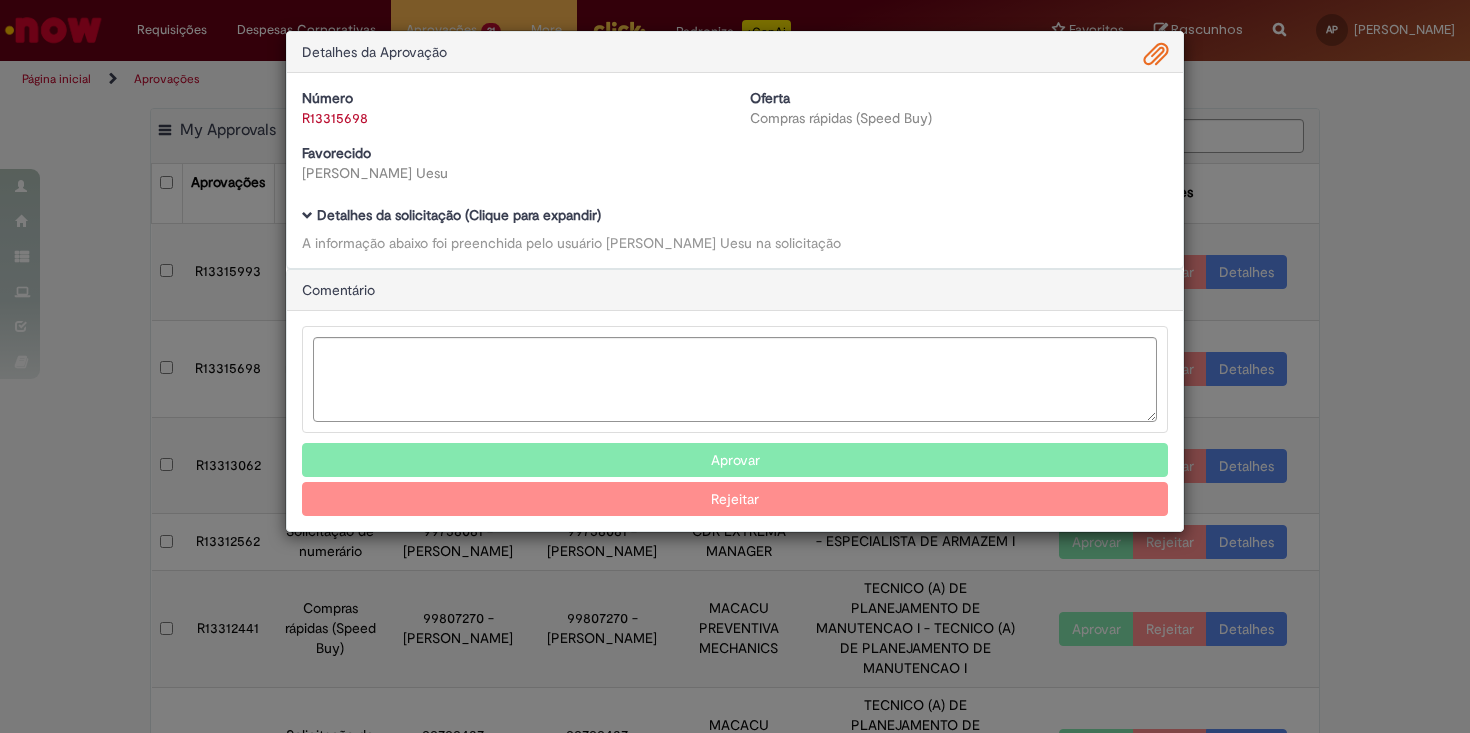 select on "*" 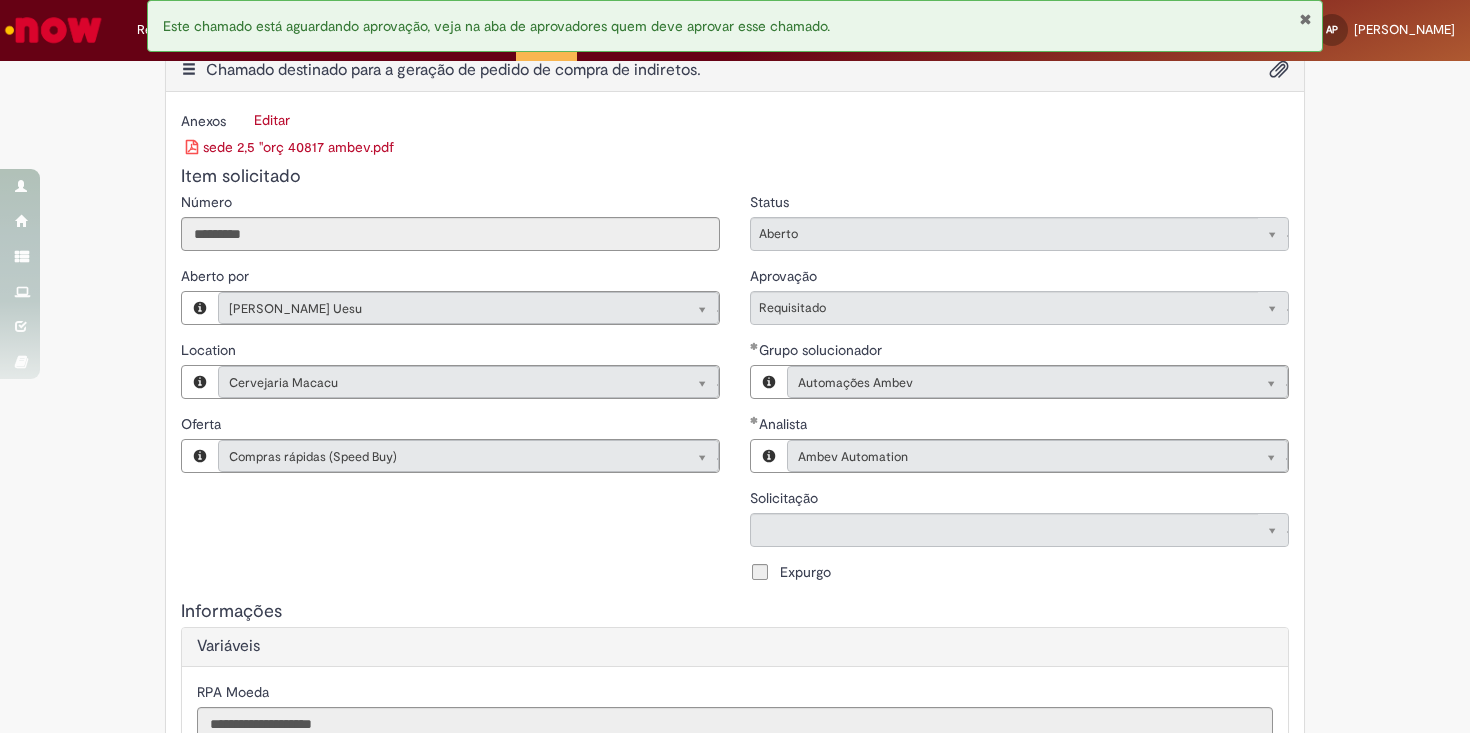 scroll, scrollTop: 28, scrollLeft: 0, axis: vertical 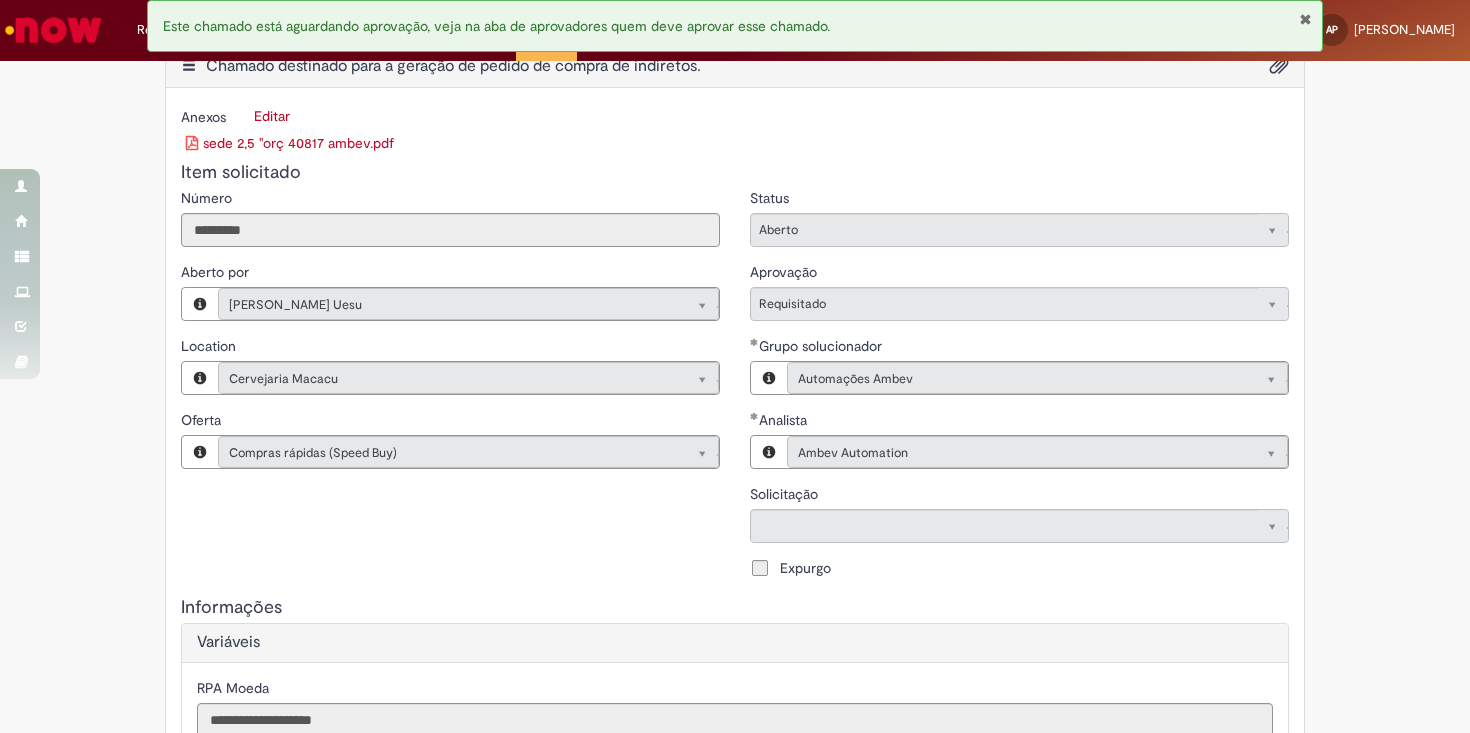 click on "sede 2,5 ''orç 40817 ambev.pdf" at bounding box center [290, 143] 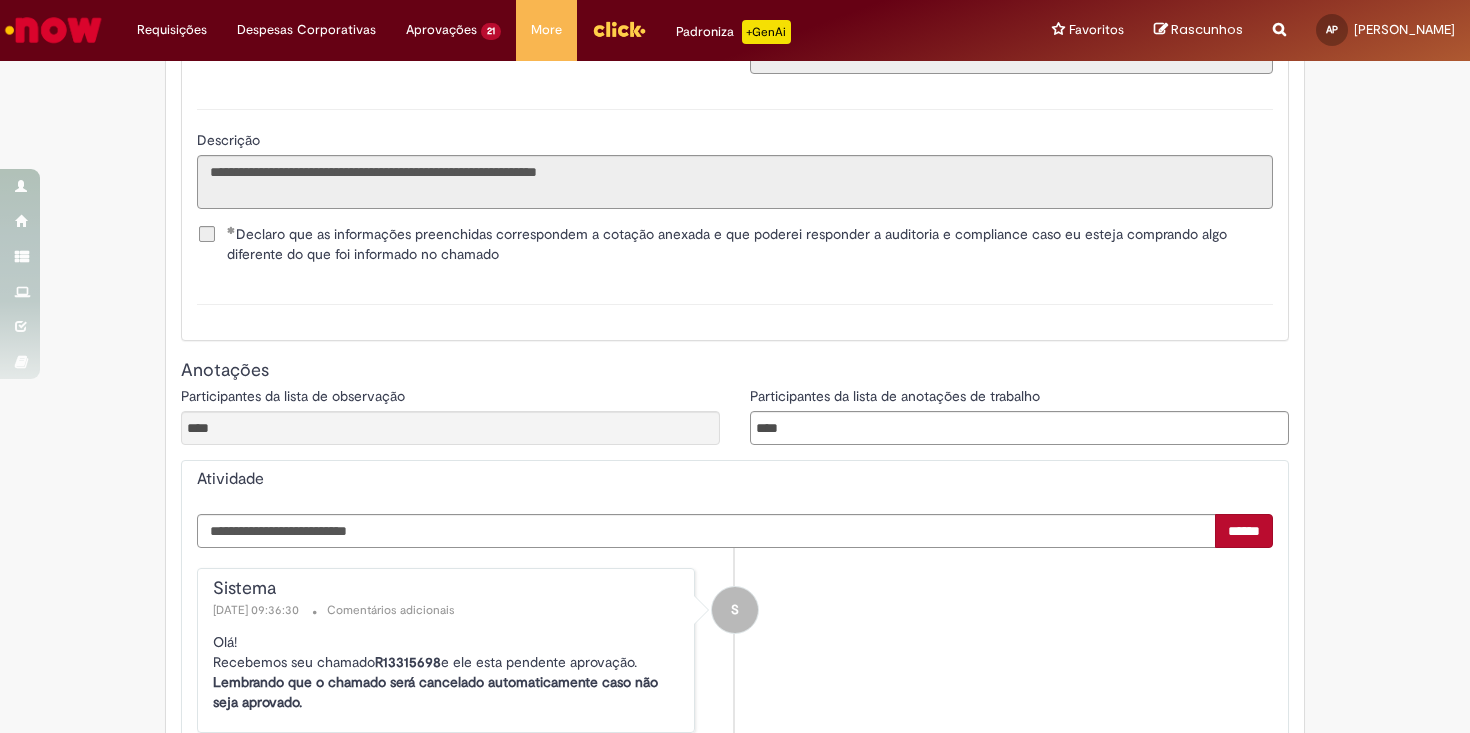 scroll, scrollTop: 3259, scrollLeft: 0, axis: vertical 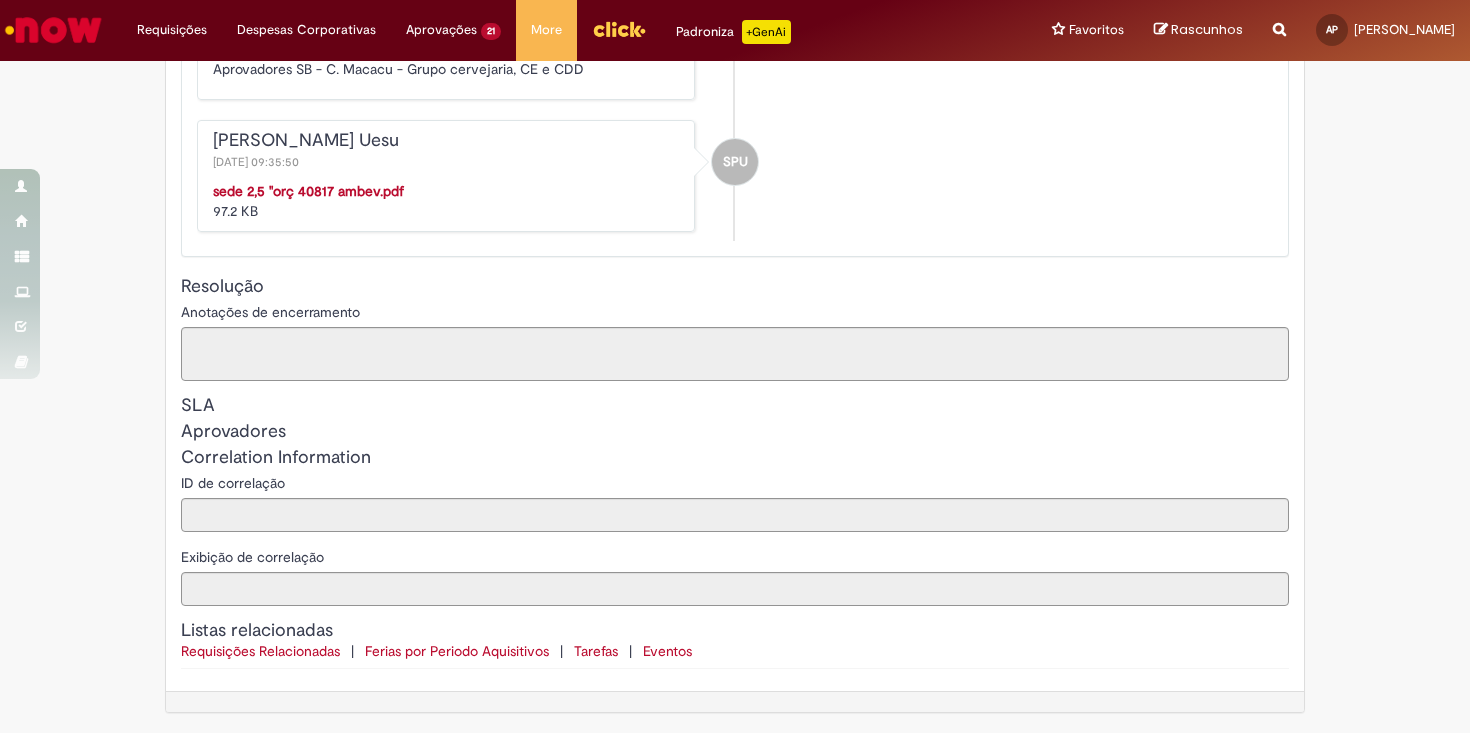click at bounding box center (1279, 18) 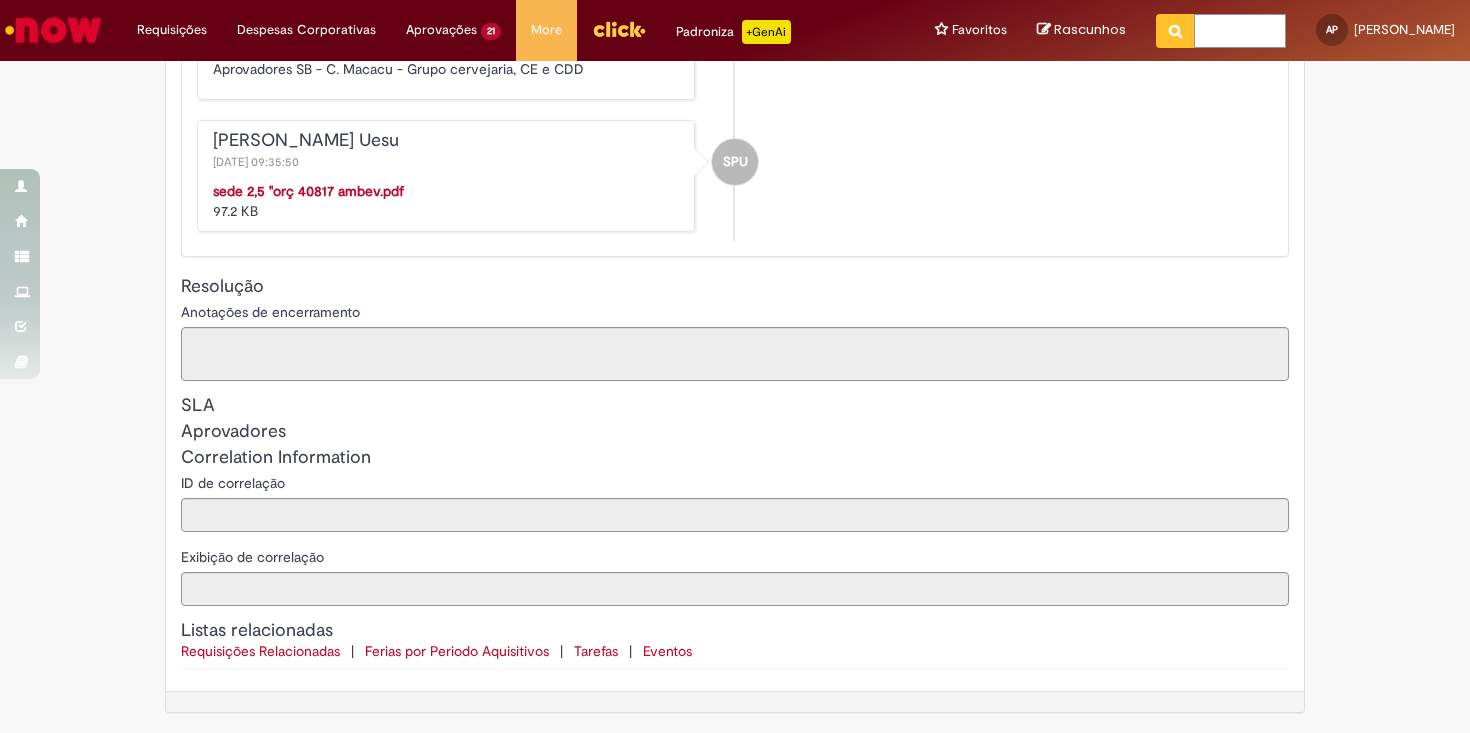 click at bounding box center (1240, 31) 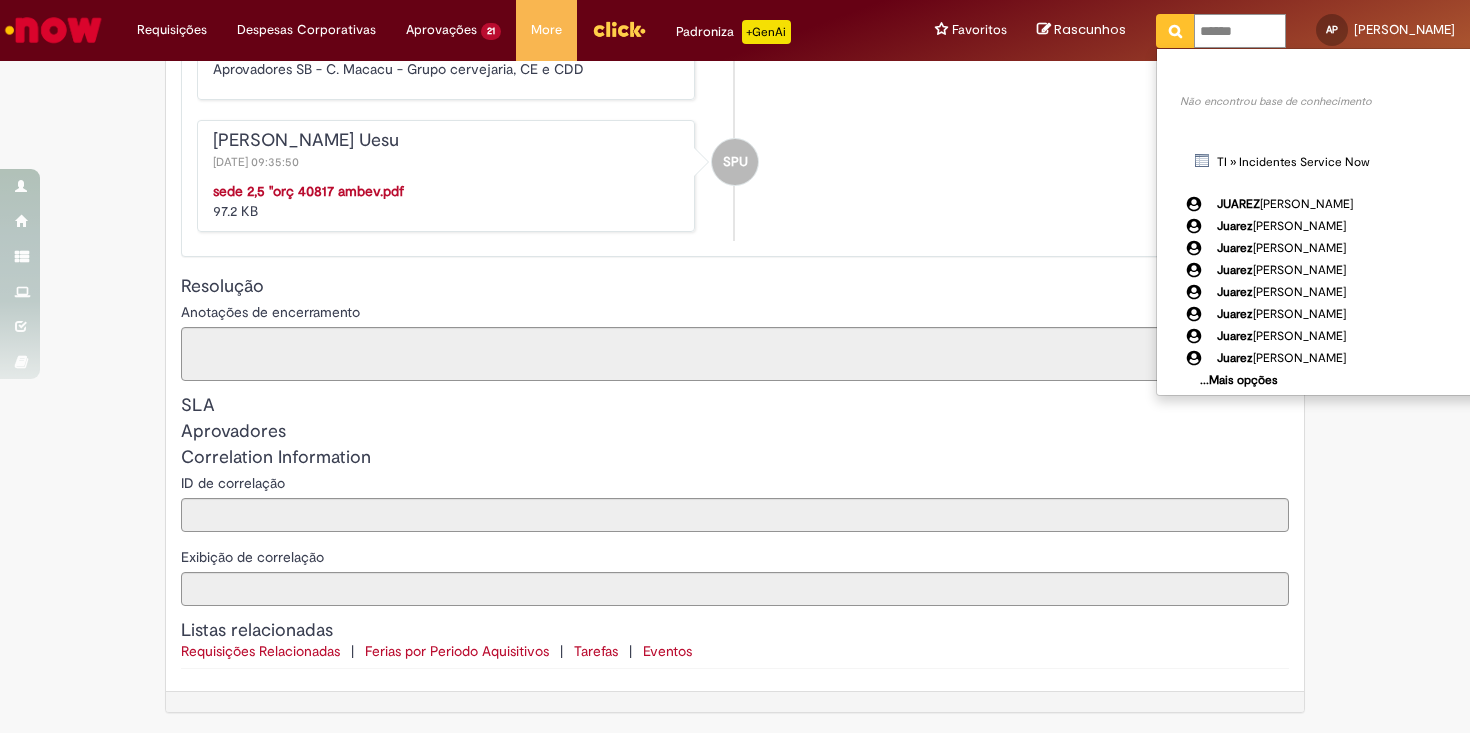 type on "******" 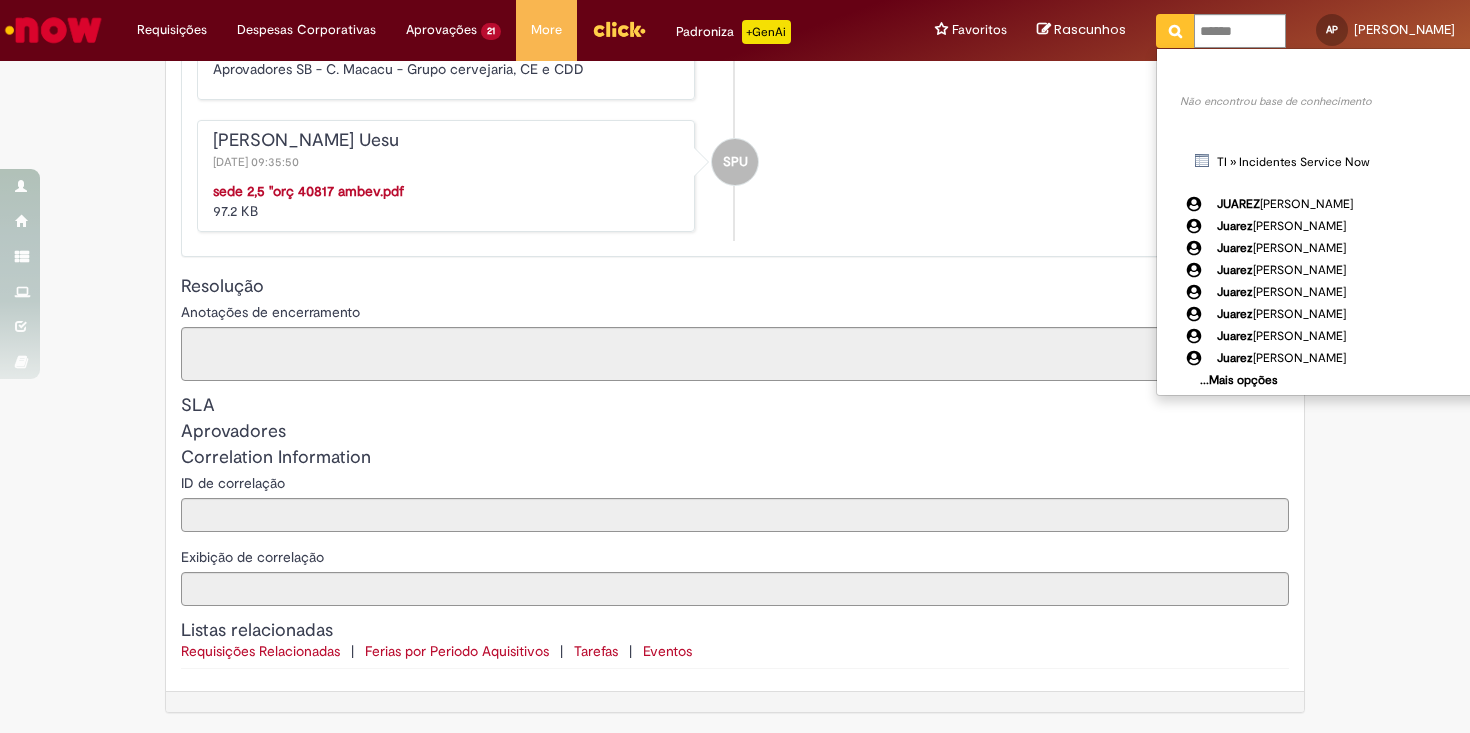 click on "SPU
Saulo Philadelpho Uesu
23/07/2025 09:35:50
sede 2,5 ''orç 40817 ambev.pdf  97.2 KB" at bounding box center [735, 176] 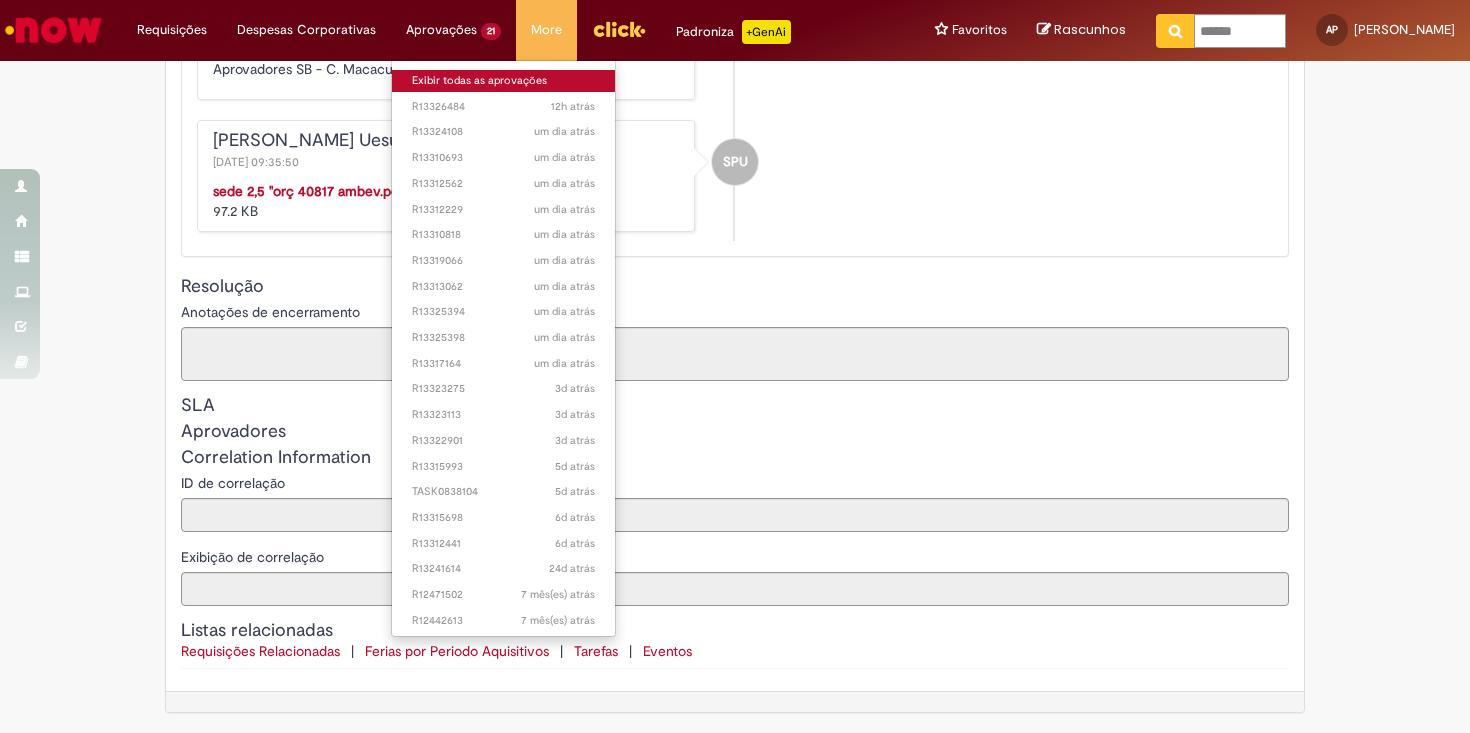 click on "Exibir todas as aprovações" at bounding box center (503, 81) 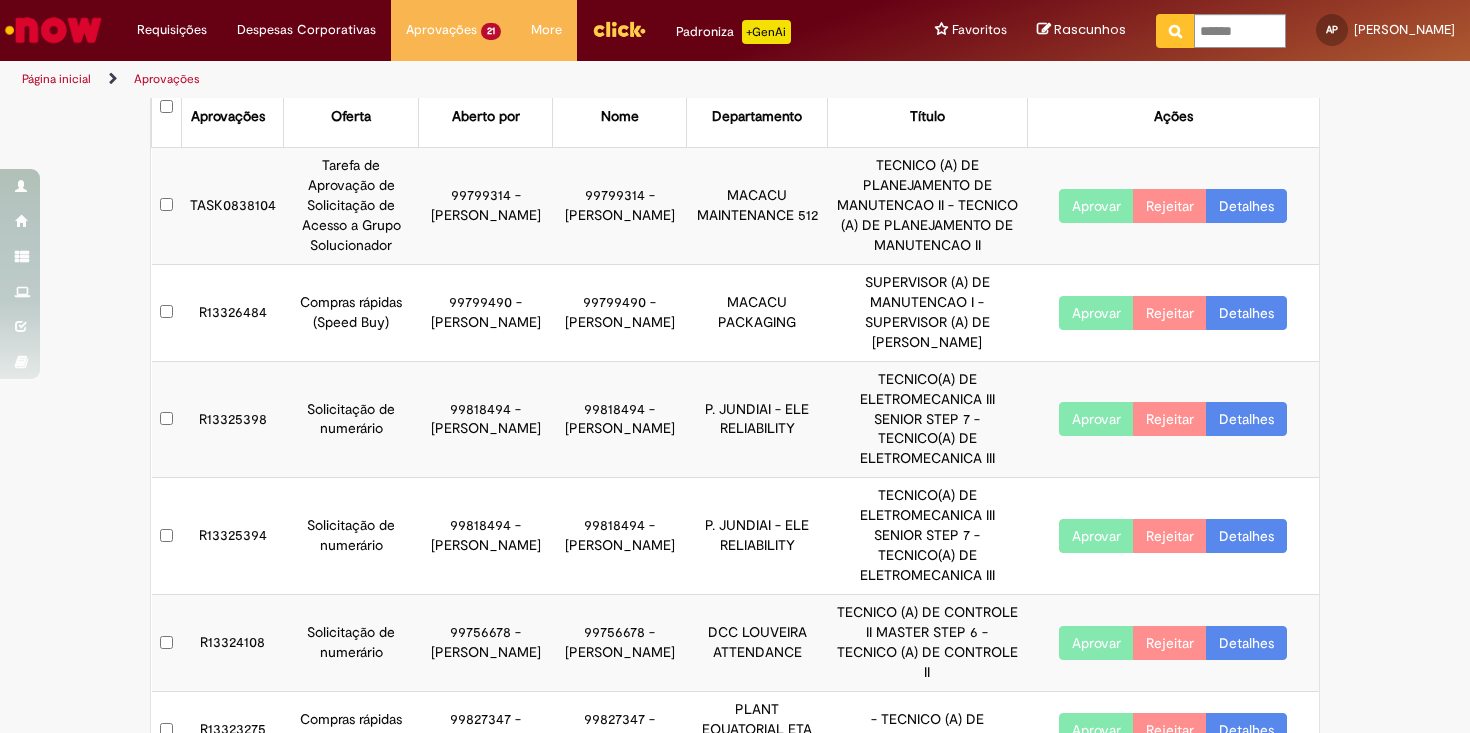 scroll, scrollTop: 107, scrollLeft: 0, axis: vertical 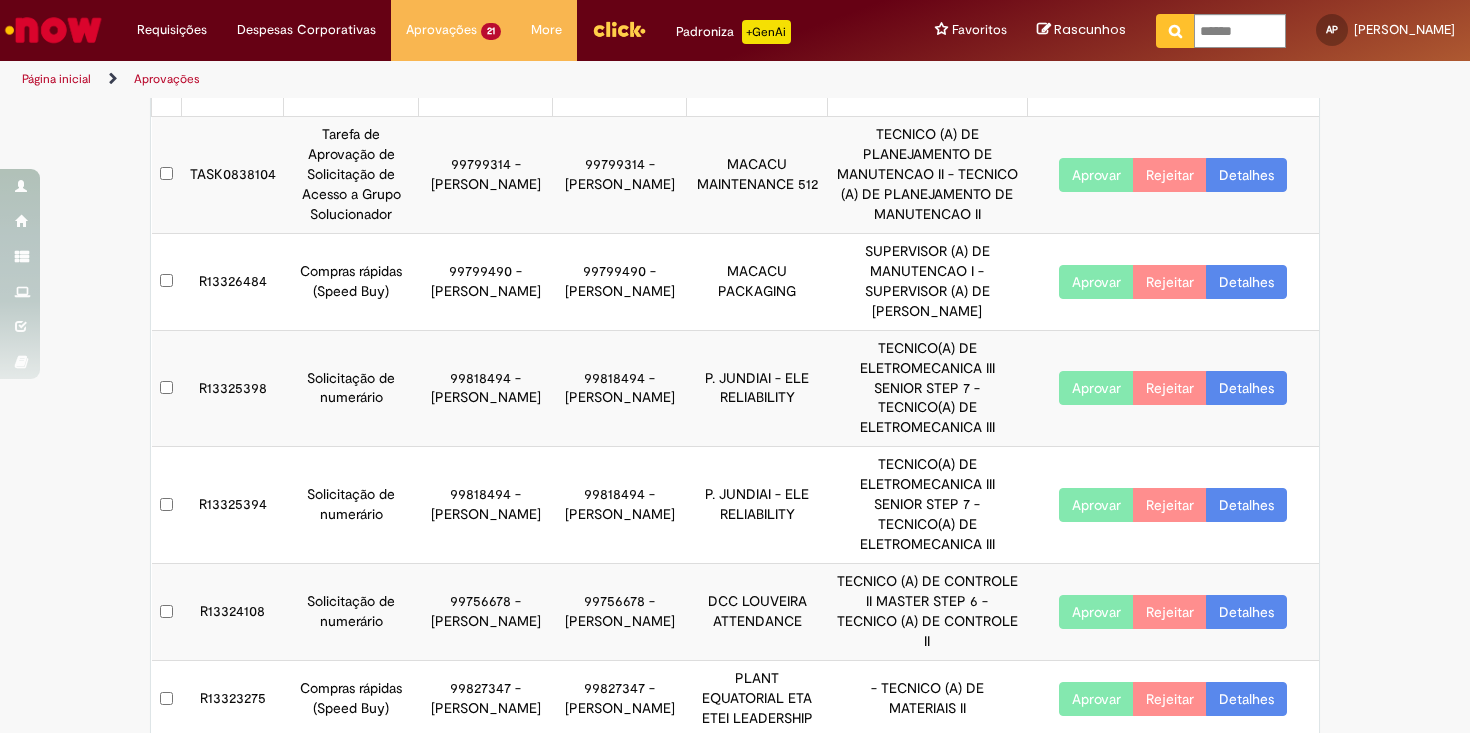 click on "Detalhes" at bounding box center (1246, 175) 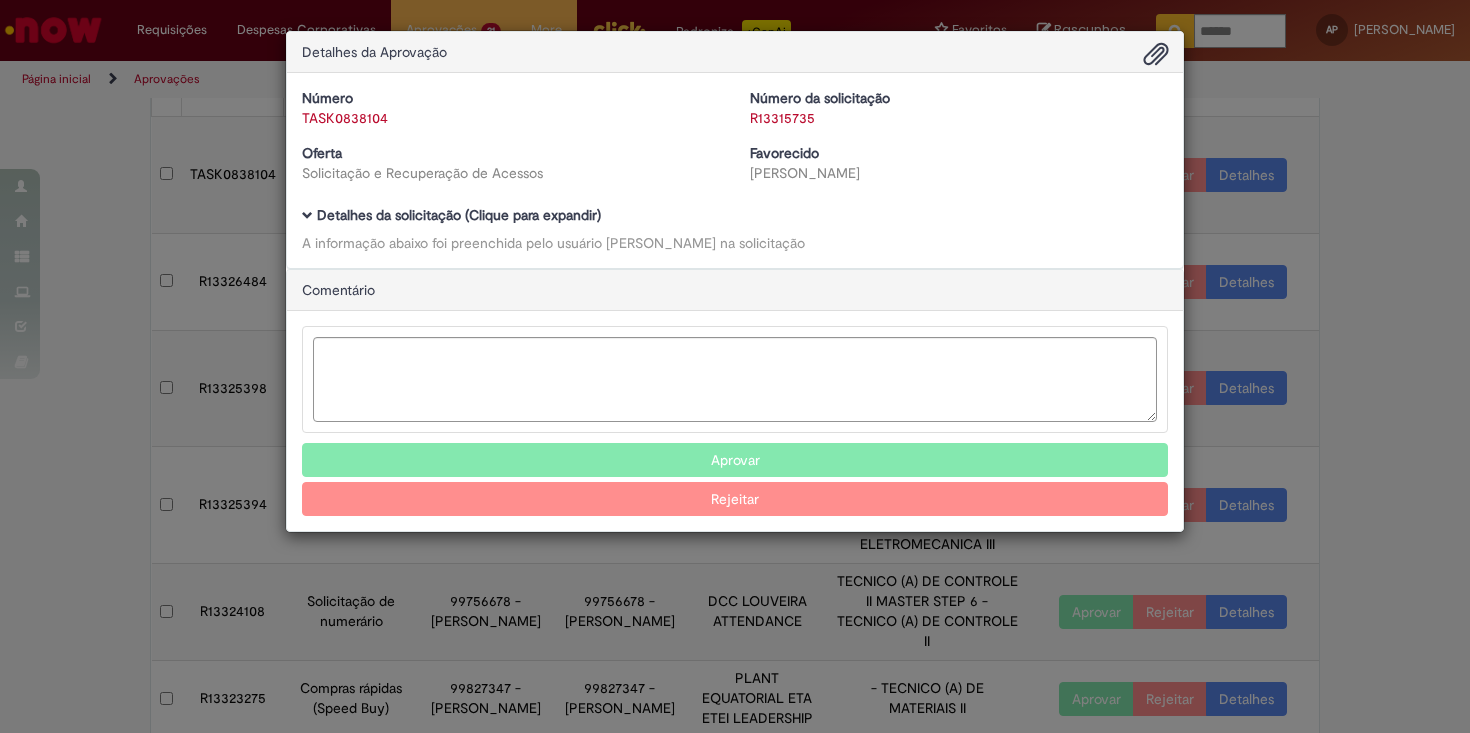 click on "Detalhes da solicitação (Clique para expandir)" at bounding box center (459, 215) 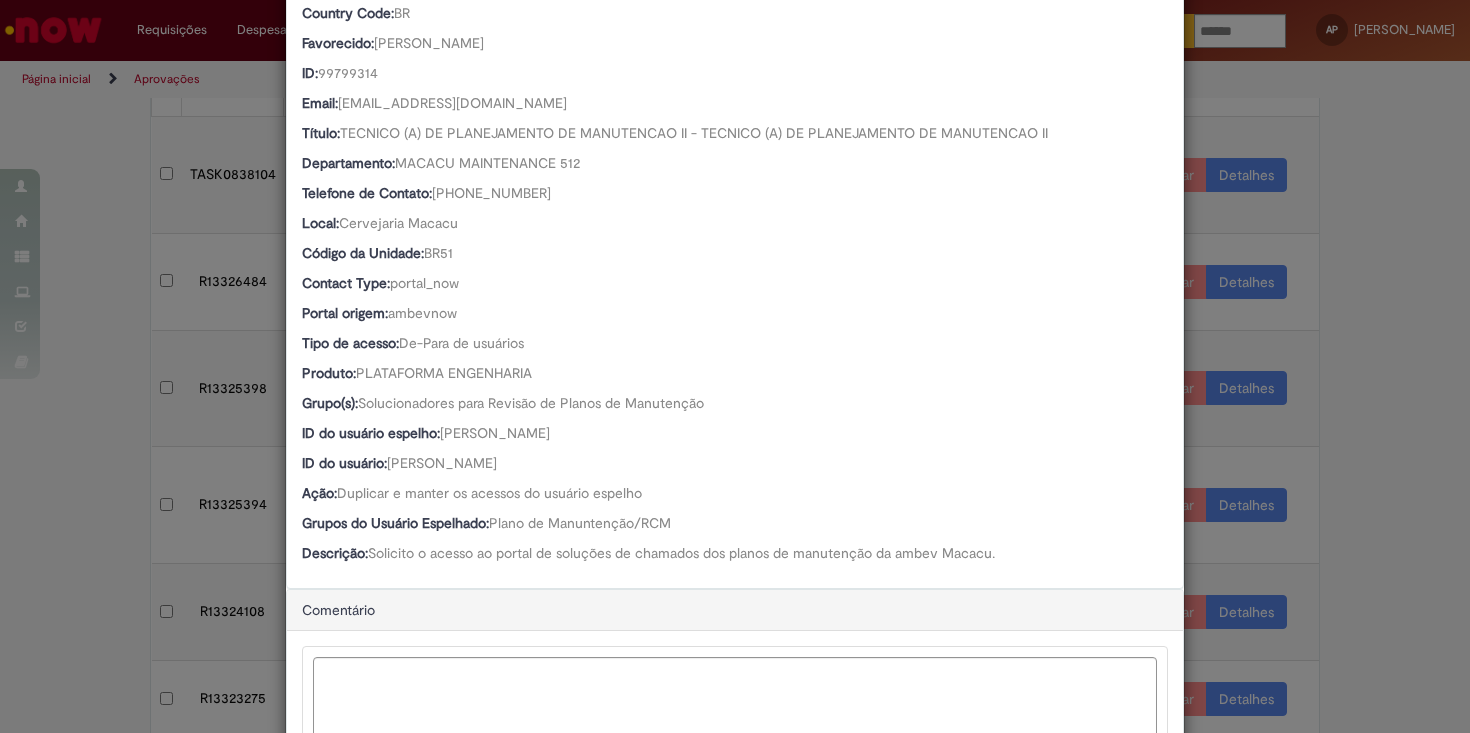 scroll, scrollTop: 290, scrollLeft: 0, axis: vertical 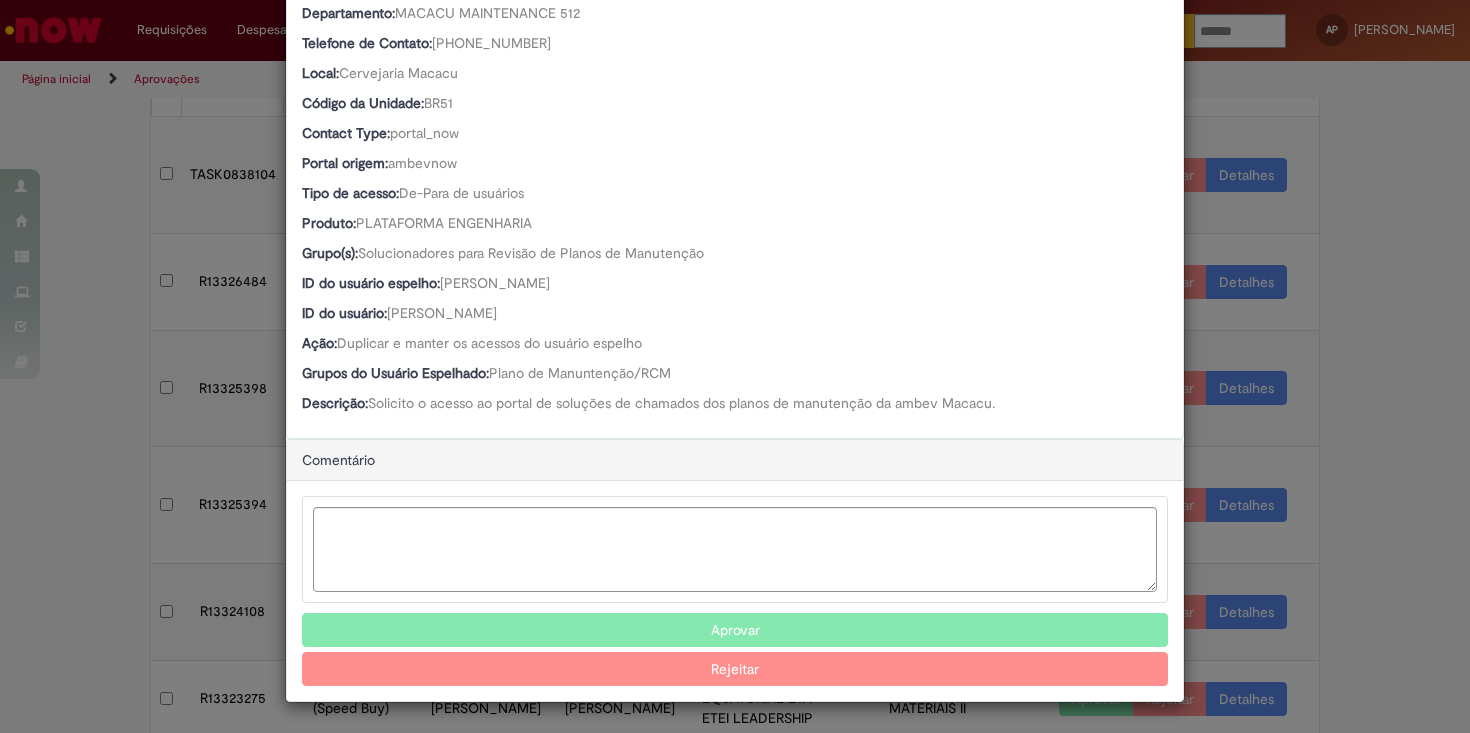 click on "Aprovar" at bounding box center (735, 630) 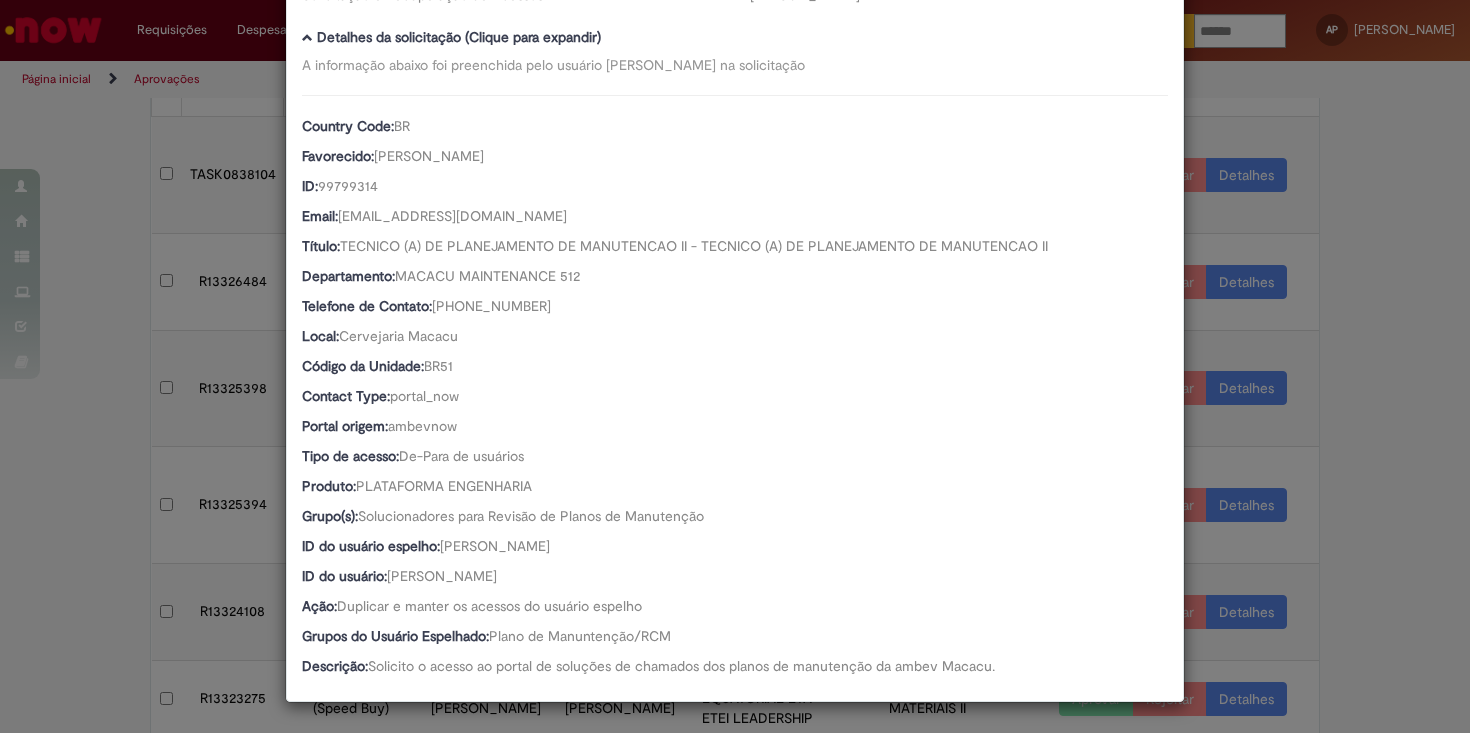 click on "Detalhes da Aprovação
Número
TASK0838104
Número da solicitação
R13315735
Oferta
Solicitação e Recuperação de Acessos
Favorecido
Juarez Maia De Carvalho
Baixar arquivos da requisição
Detalhes da solicitação (Clique para expandir)
A informação abaixo foi preenchida pelo usuário Juarez Maia De Carvalho na solicitação
Country Code:  BR
Favorecido:  Juarez Maia De Carvalho
ID:  99799314
Email:  99799314@ambev.com.br
Título:  TECNICO (A) DE PLANEJAMENTO DE MANUTENCAO II - TECNICO (A) DE PLANEJAMENTO DE MANUTENCAO II
Departamento:  MACACU MAINTENANCE 512" at bounding box center (735, 366) 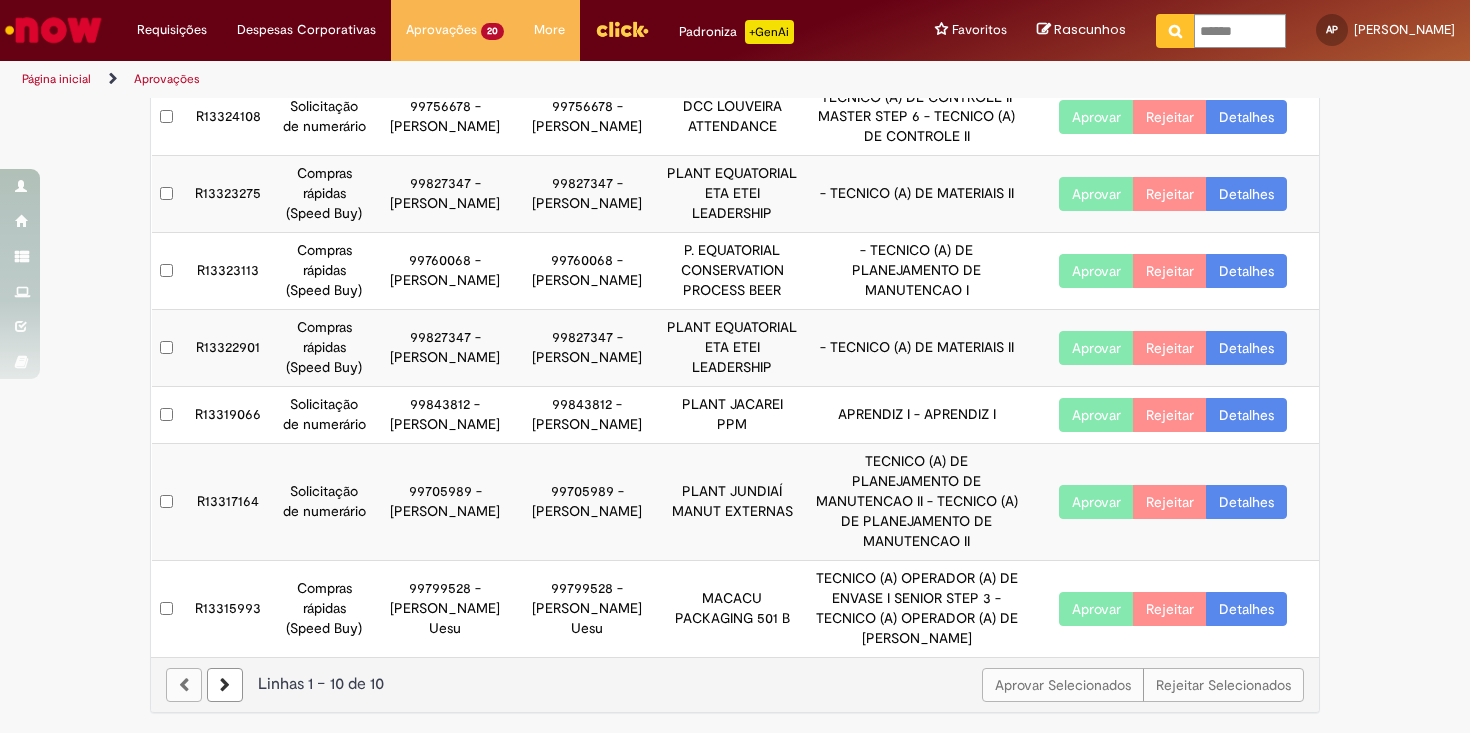 scroll, scrollTop: 455, scrollLeft: 0, axis: vertical 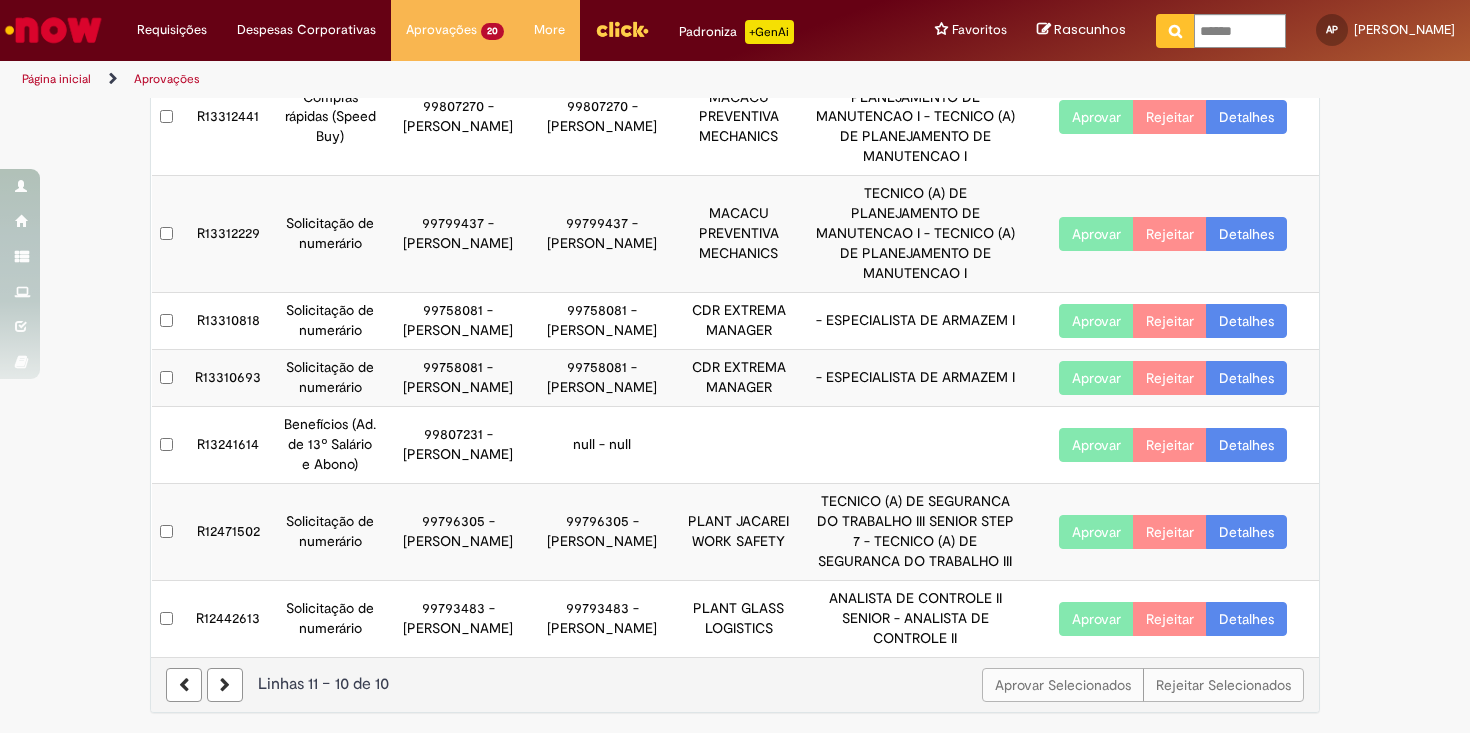 click at bounding box center (225, 685) 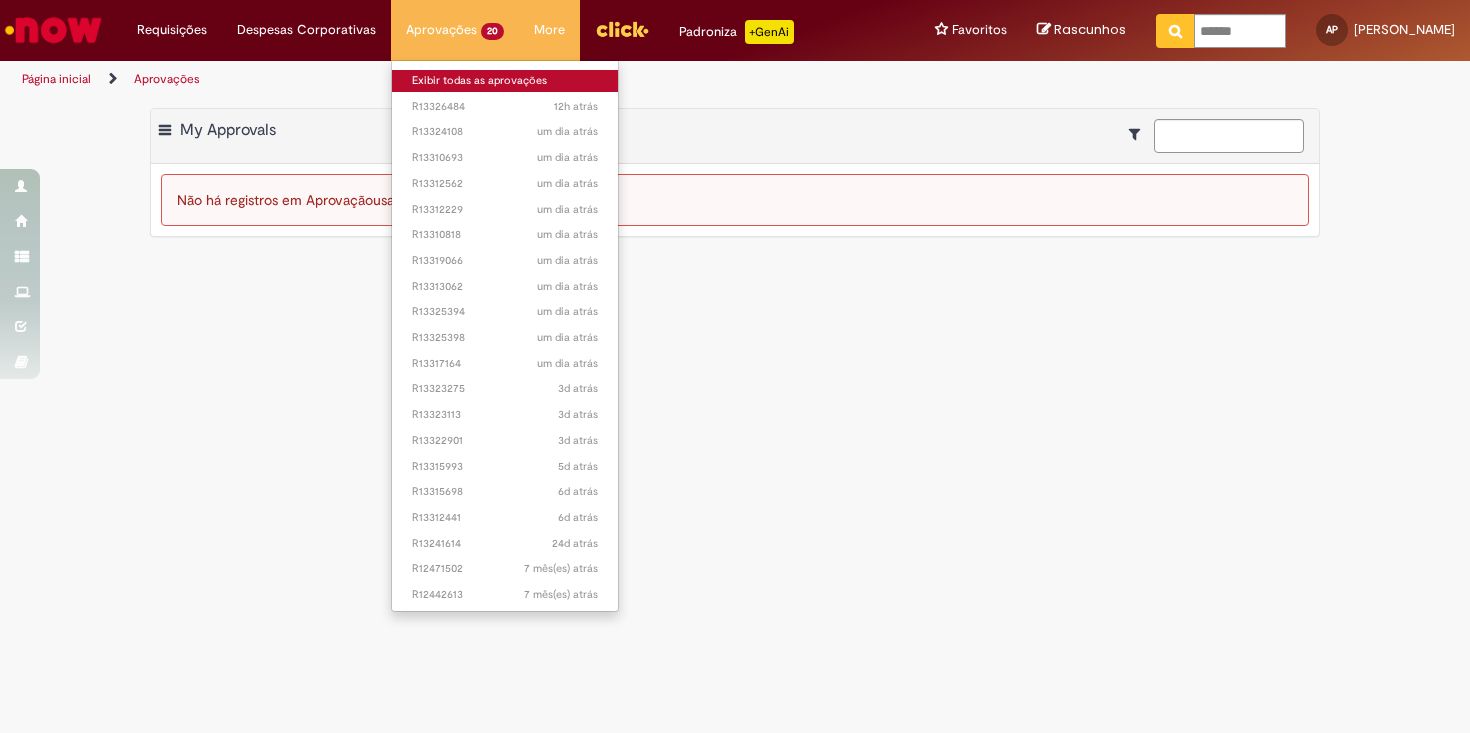 click on "Exibir todas as aprovações" at bounding box center [505, 81] 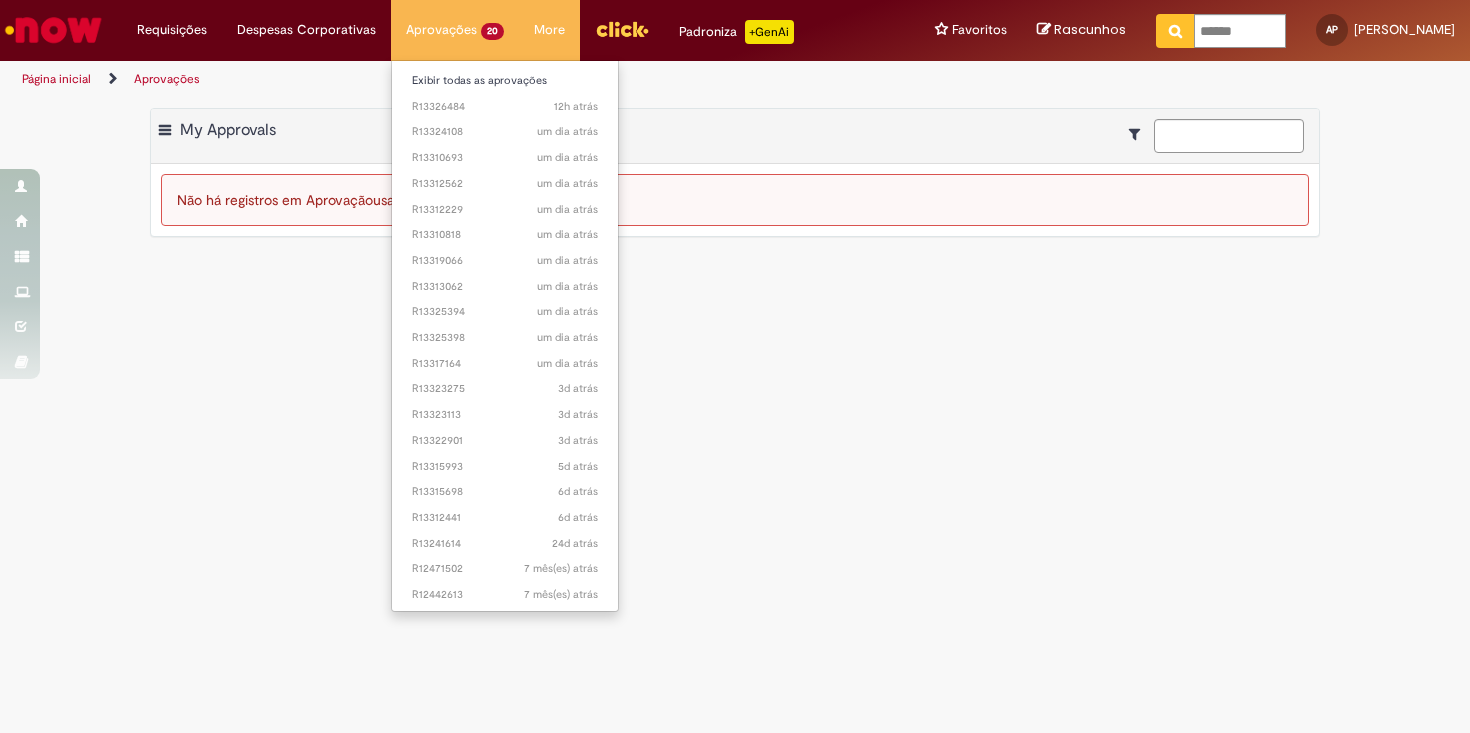 click on "Aprovações   20
Exibir todas as aprovações
12h atrás 12 horas atrás  R13326484
um dia atrás um dia atrás  R13324108
um dia atrás um dia atrás  R13310693
um dia atrás um dia atrás  R13312562
um dia atrás um dia atrás  R13312229
um dia atrás um dia atrás  R13310818
um dia atrás um dia atrás  R13319066
um dia atrás um dia atrás  R13313062
um dia atrás um dia atrás  R13325394
um dia atrás um dia atrás  R13325398
um dia atrás um dia atrás  R13317164
3d atrás 3 dias atrás  R13323275
3d atrás 3 dias atrás  R13323113
3d atrás 3 dias atrás  R13322901
5d atrás 5 dias atrás" at bounding box center [455, 30] 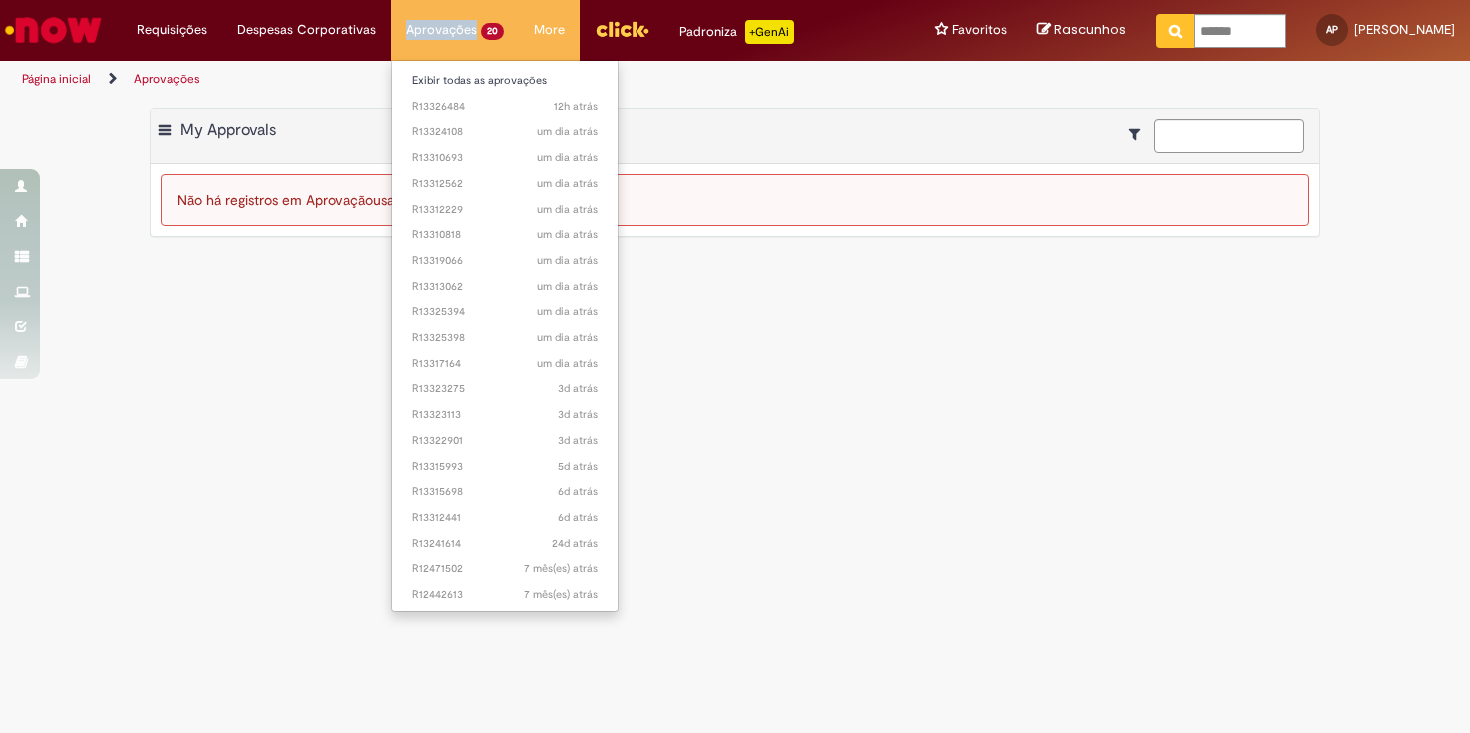 click on "Aprovações   20
Exibir todas as aprovações
12h atrás 12 horas atrás  R13326484
um dia atrás um dia atrás  R13324108
um dia atrás um dia atrás  R13310693
um dia atrás um dia atrás  R13312562
um dia atrás um dia atrás  R13312229
um dia atrás um dia atrás  R13310818
um dia atrás um dia atrás  R13319066
um dia atrás um dia atrás  R13313062
um dia atrás um dia atrás  R13325394
um dia atrás um dia atrás  R13325398
um dia atrás um dia atrás  R13317164
3d atrás 3 dias atrás  R13323275
3d atrás 3 dias atrás  R13323113
3d atrás 3 dias atrás  R13322901
5d atrás 5 dias atrás" at bounding box center (455, 30) 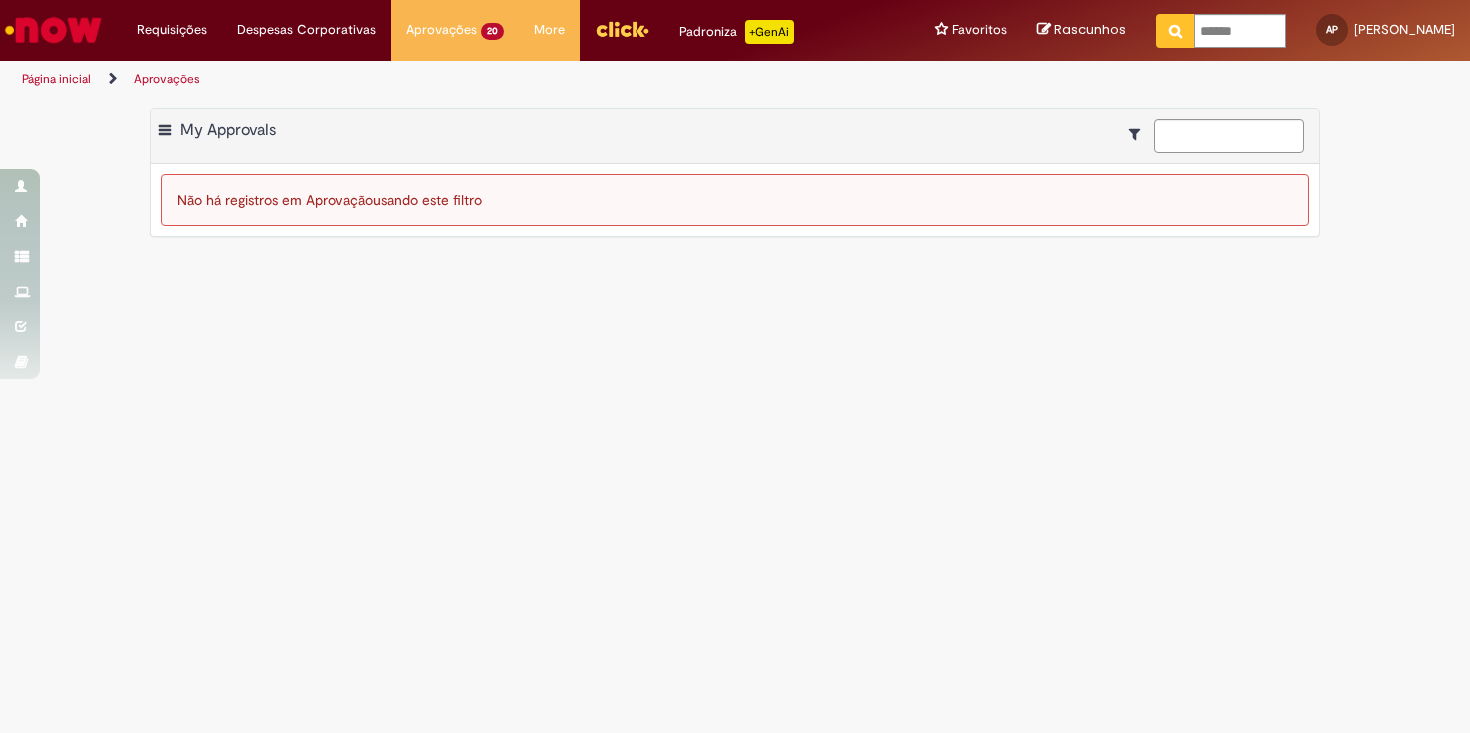 click on "Aprovações
Exportar como PDF Exportar como Excel Exportar como CSV
My Approvals
Não há registros em Aprovação  usando este filtro" at bounding box center (735, 415) 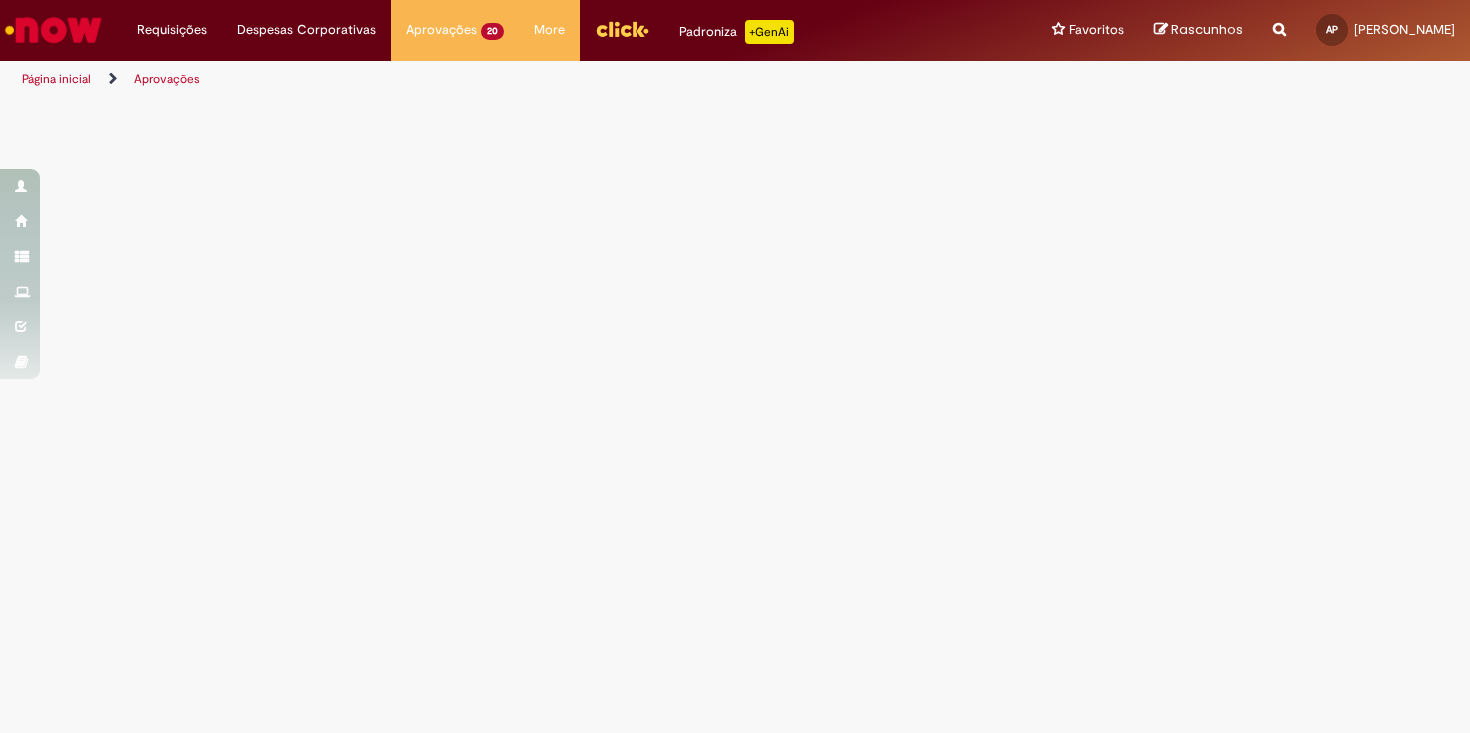 scroll, scrollTop: 0, scrollLeft: 0, axis: both 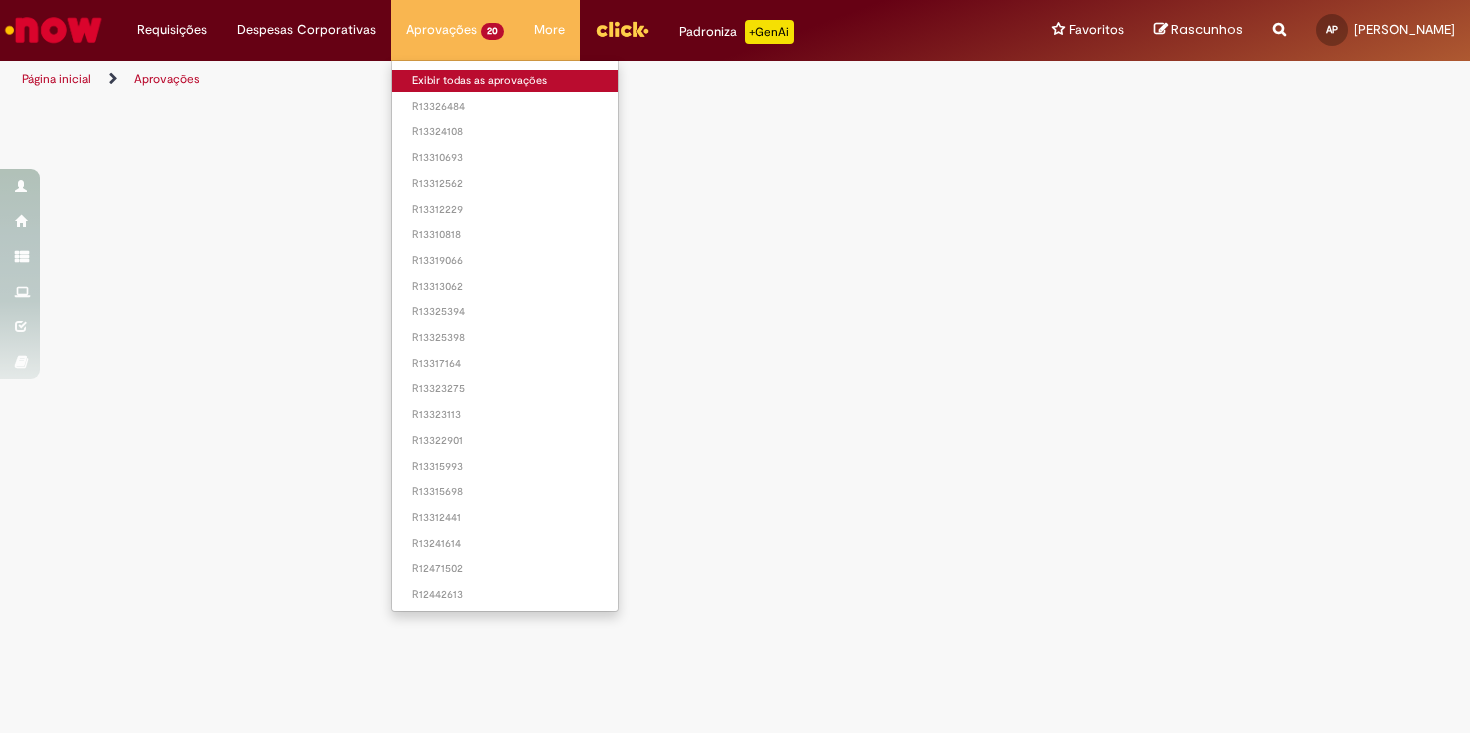 click on "Exibir todas as aprovações" at bounding box center (505, 81) 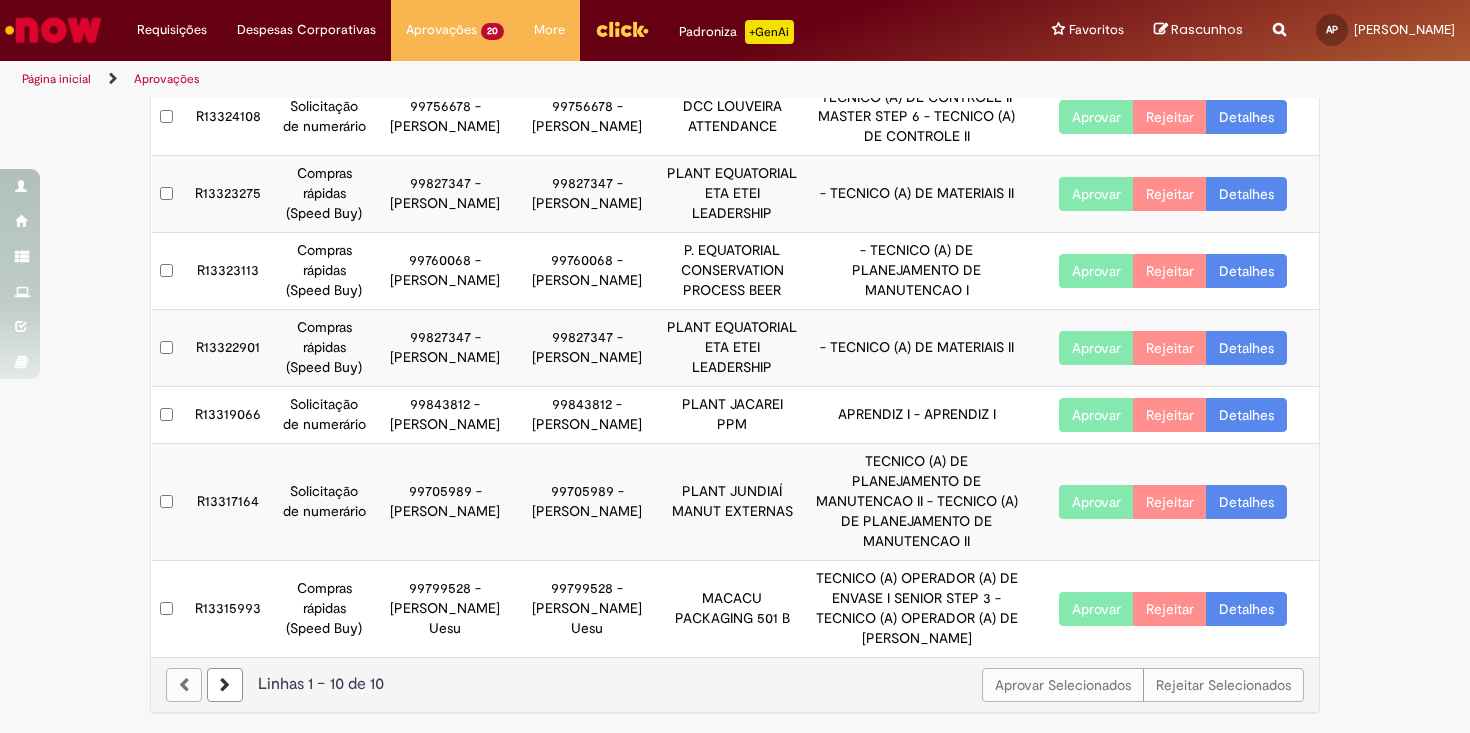 scroll, scrollTop: 455, scrollLeft: 0, axis: vertical 